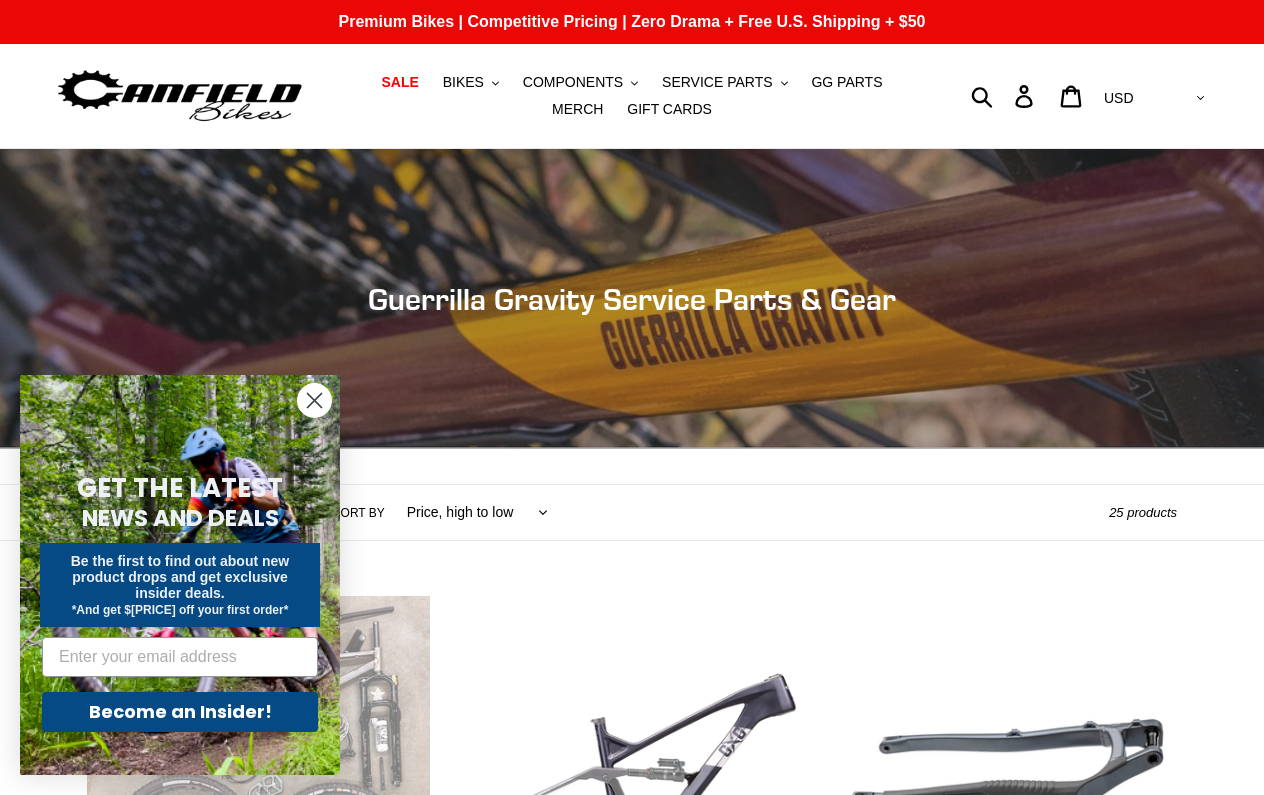 scroll, scrollTop: 621, scrollLeft: 0, axis: vertical 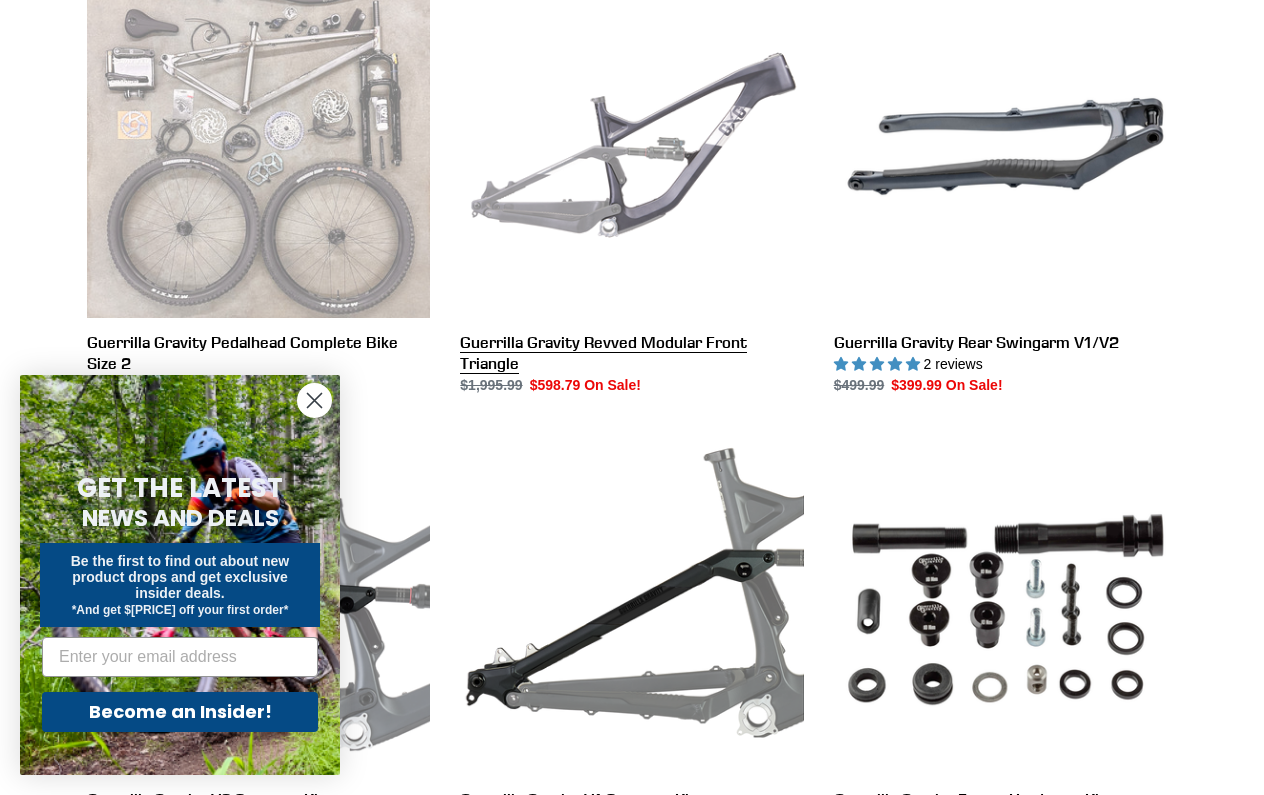 click on "Guerrilla Gravity Revved Modular Front Triangle" at bounding box center [631, 185] 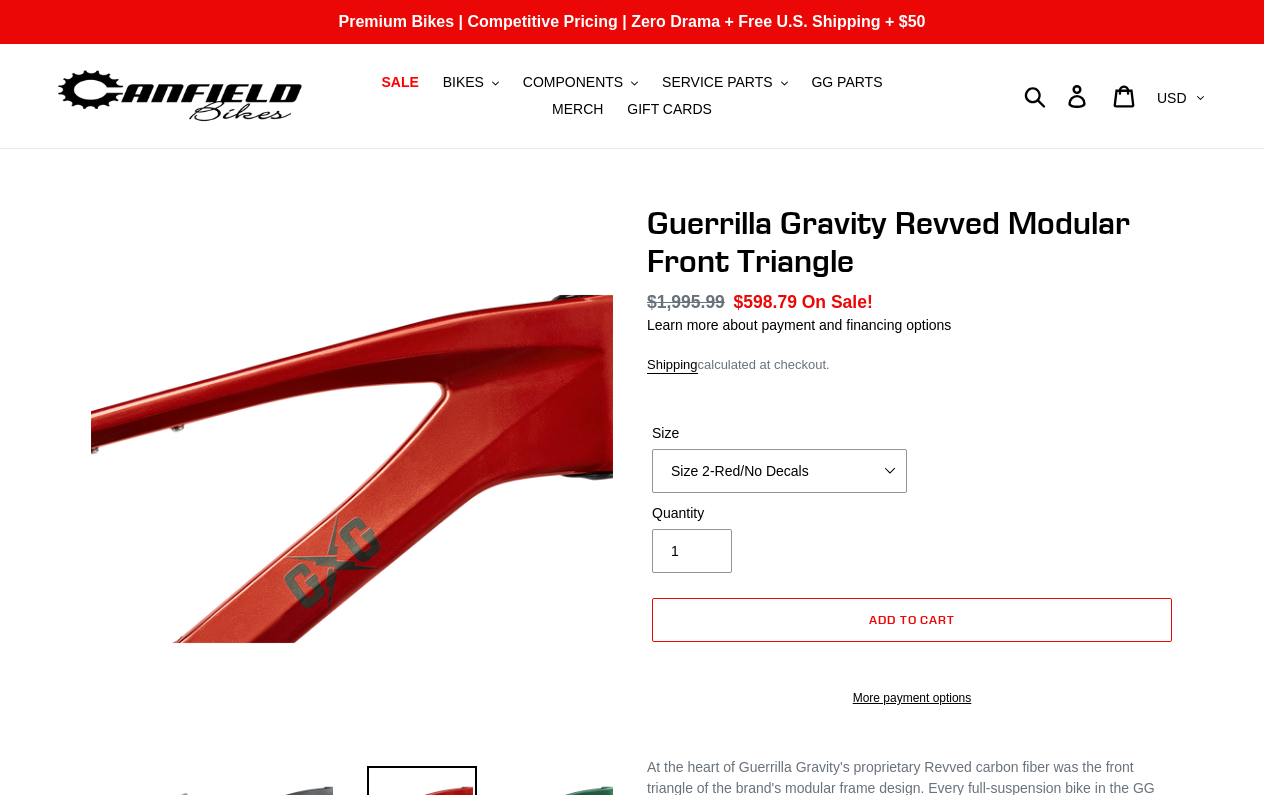 scroll, scrollTop: 0, scrollLeft: 0, axis: both 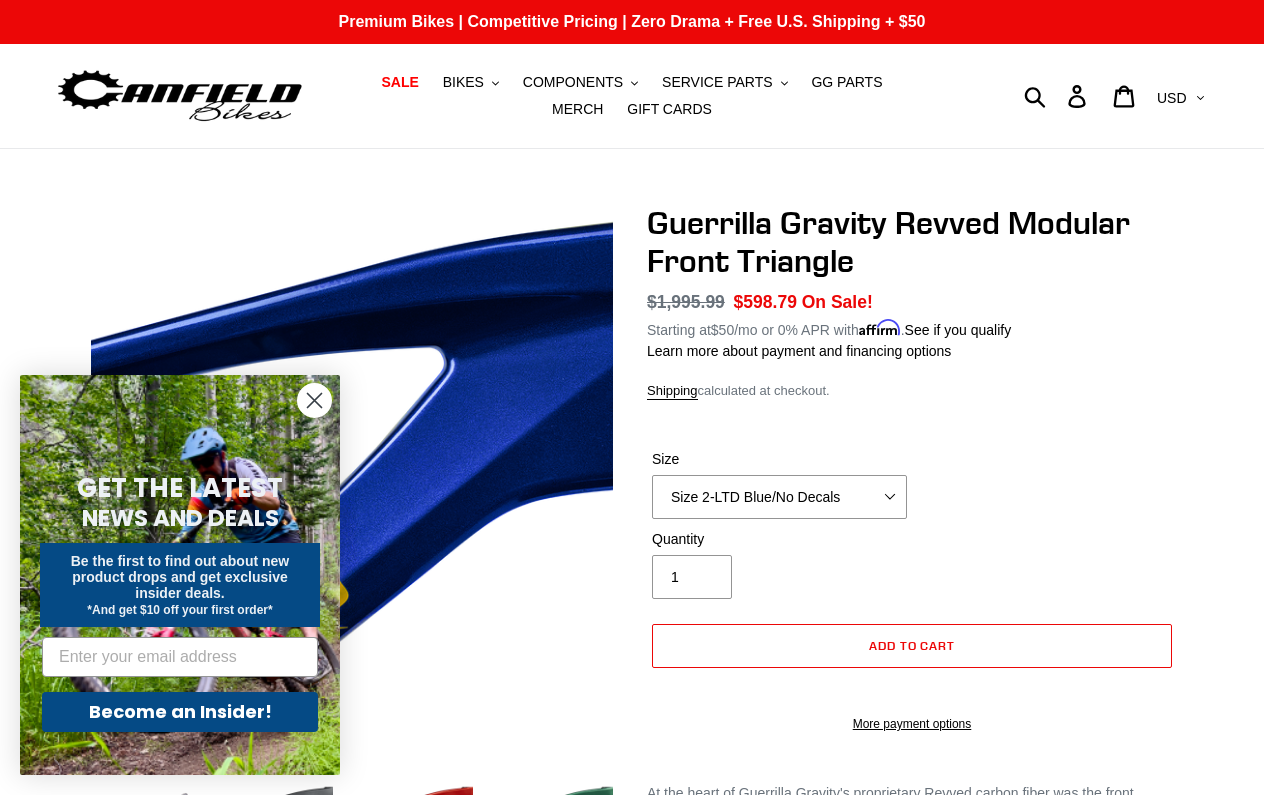 click 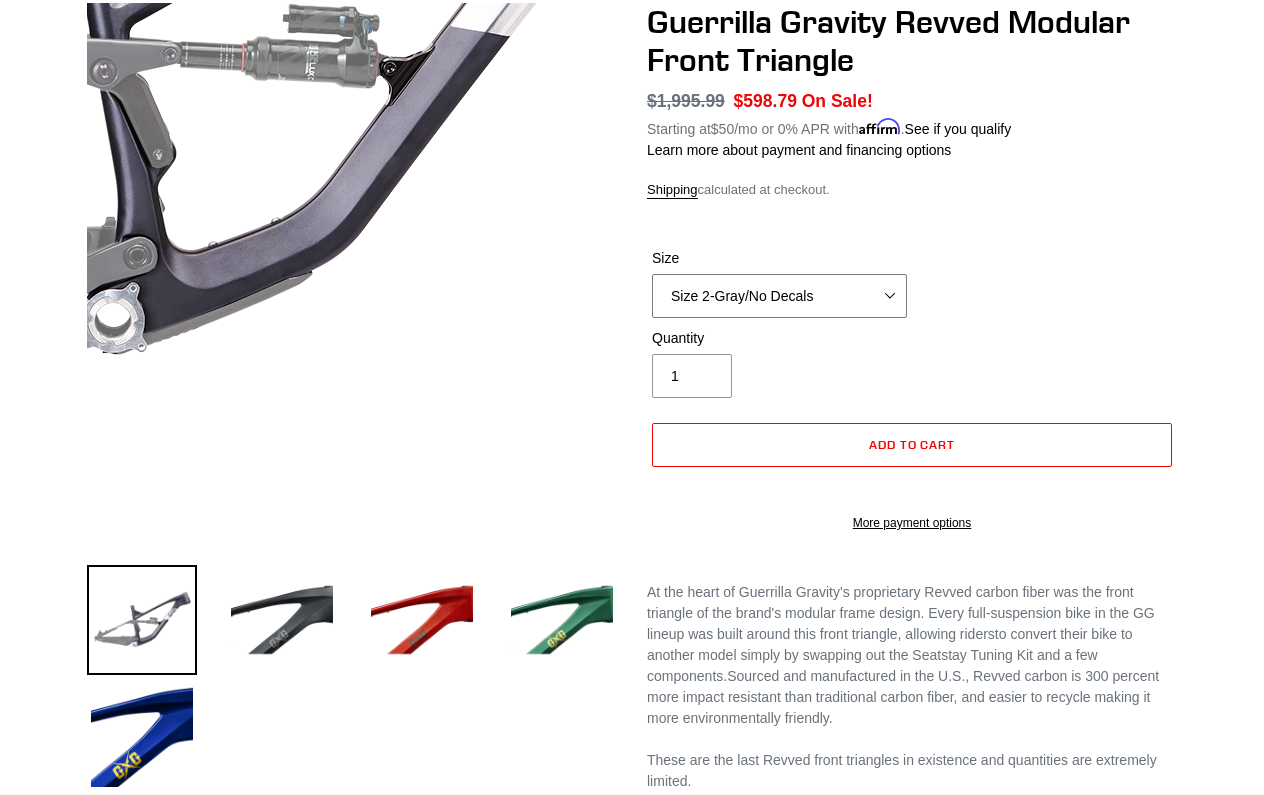 scroll, scrollTop: 203, scrollLeft: 0, axis: vertical 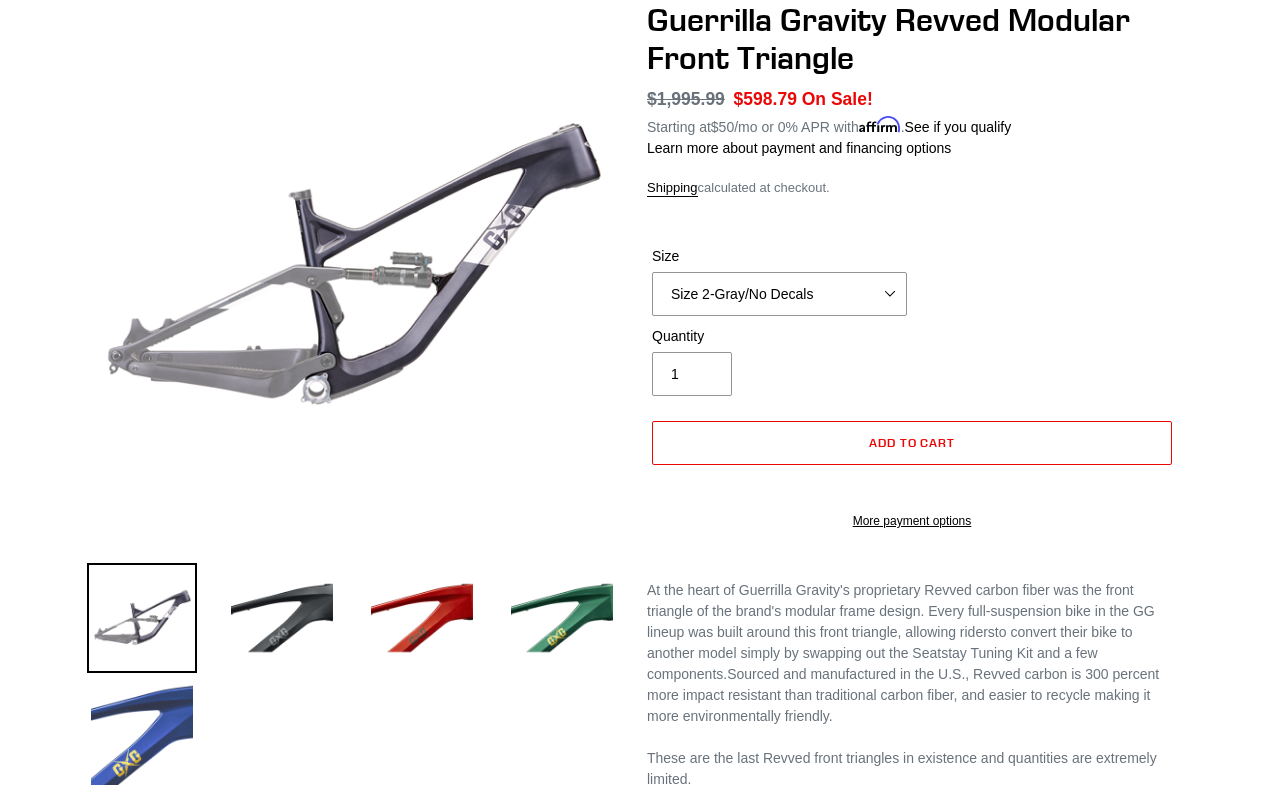 click at bounding box center [142, 734] 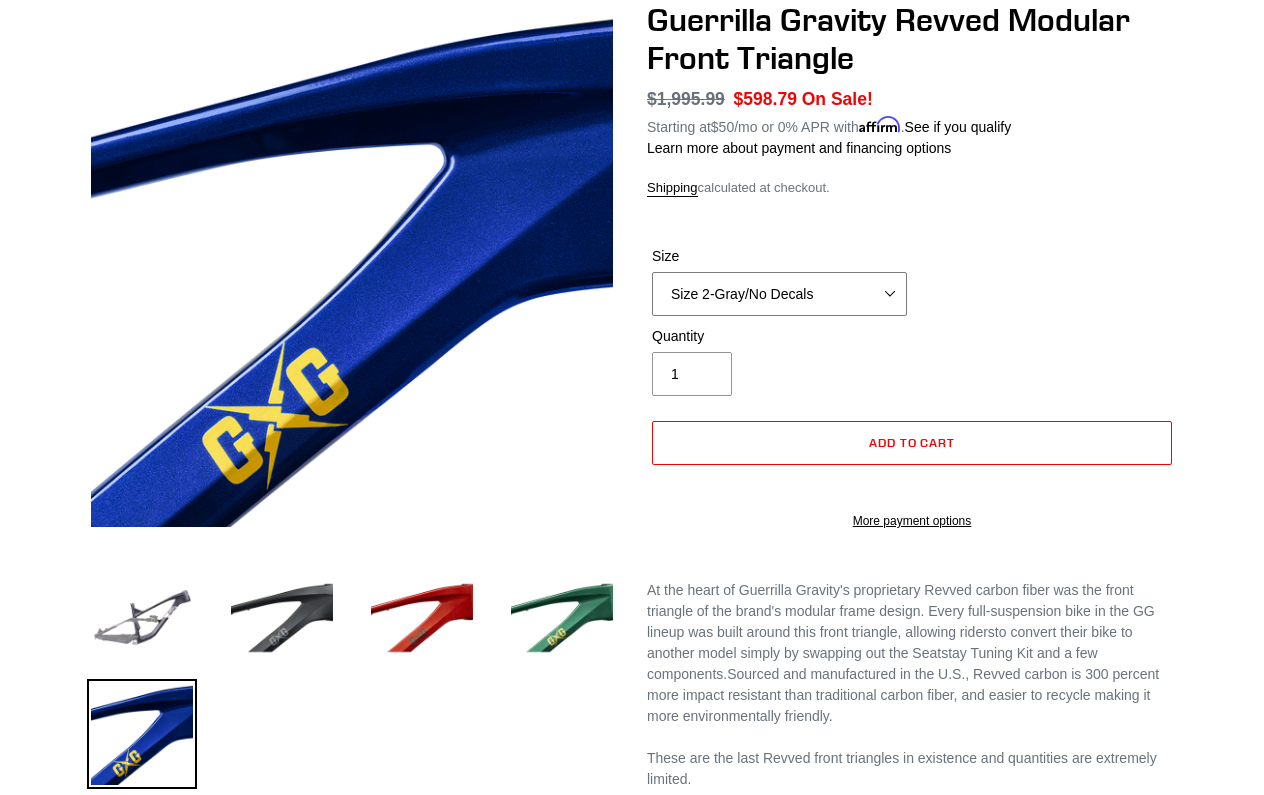 select on "Size 2-LTD Blue/No Decals" 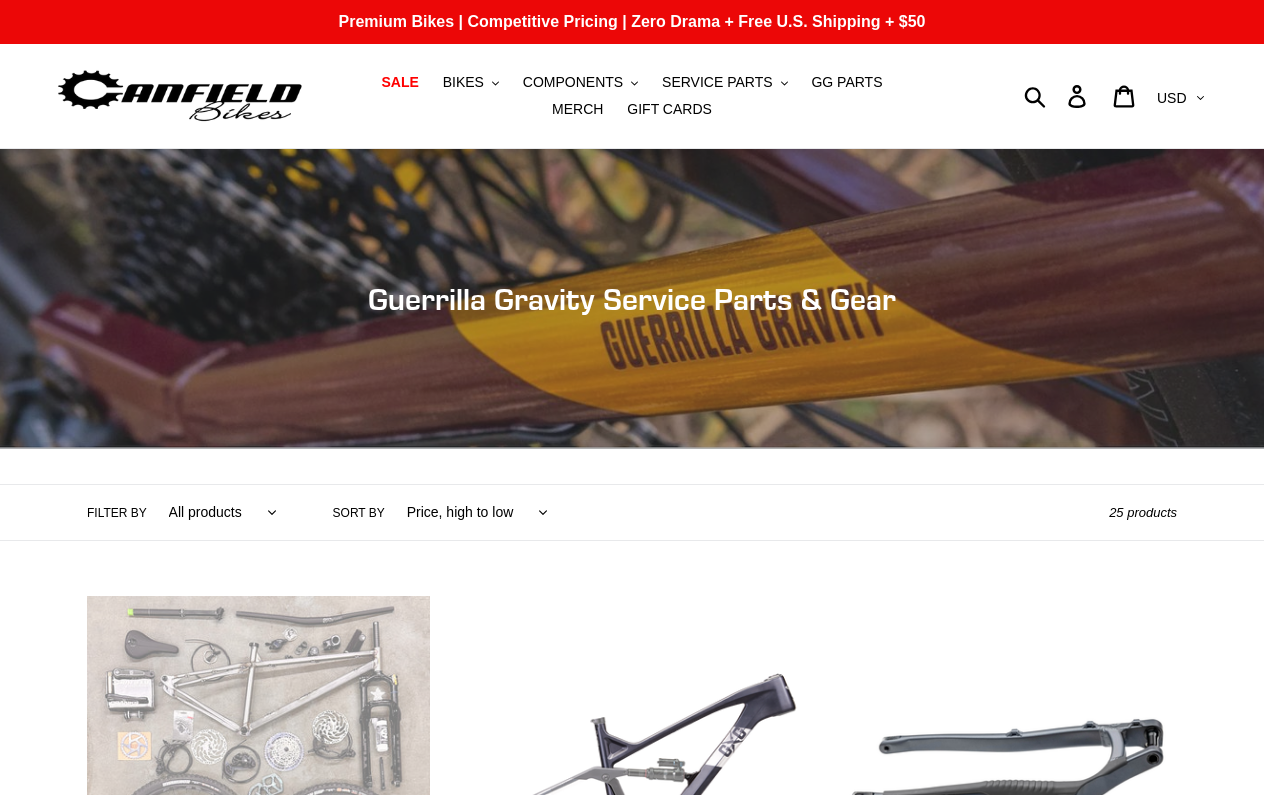 scroll, scrollTop: 0, scrollLeft: 0, axis: both 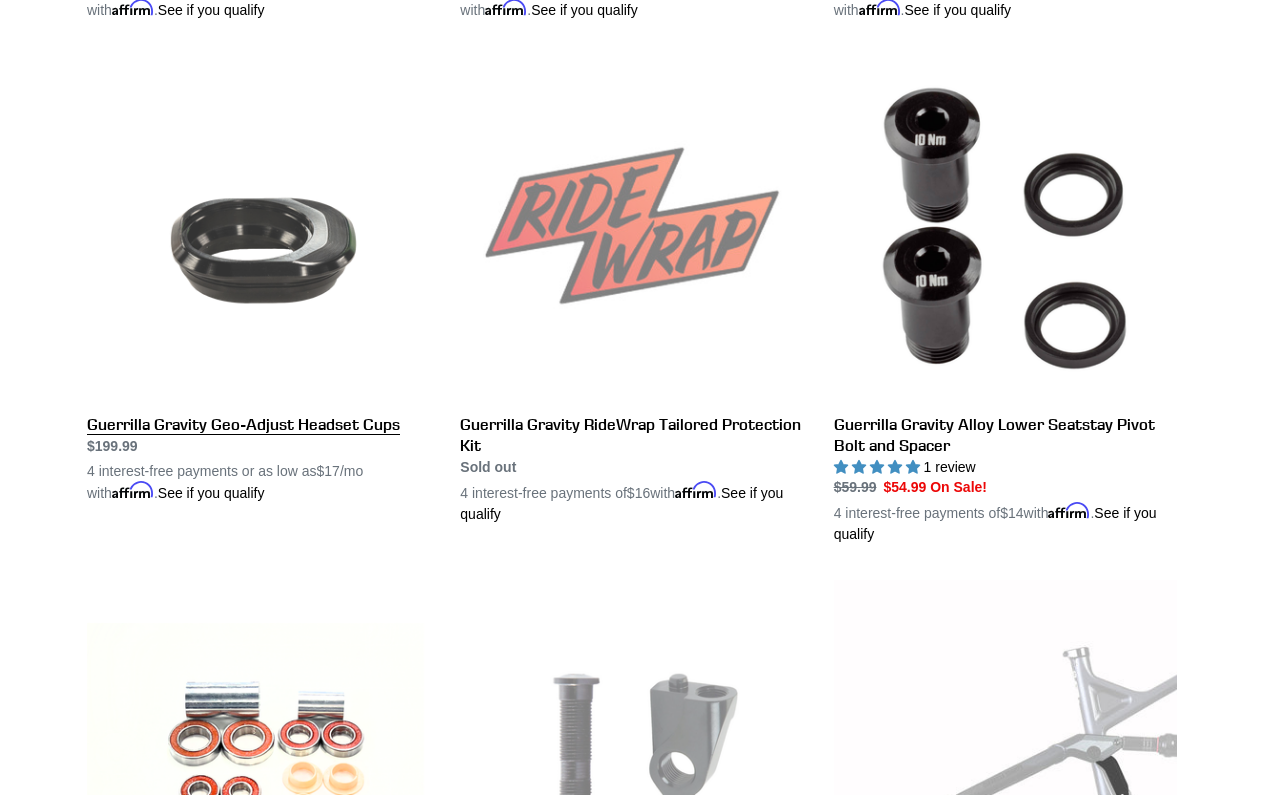 click on "Guerrilla Gravity Geo-Adjust Headset Cups" at bounding box center [258, 279] 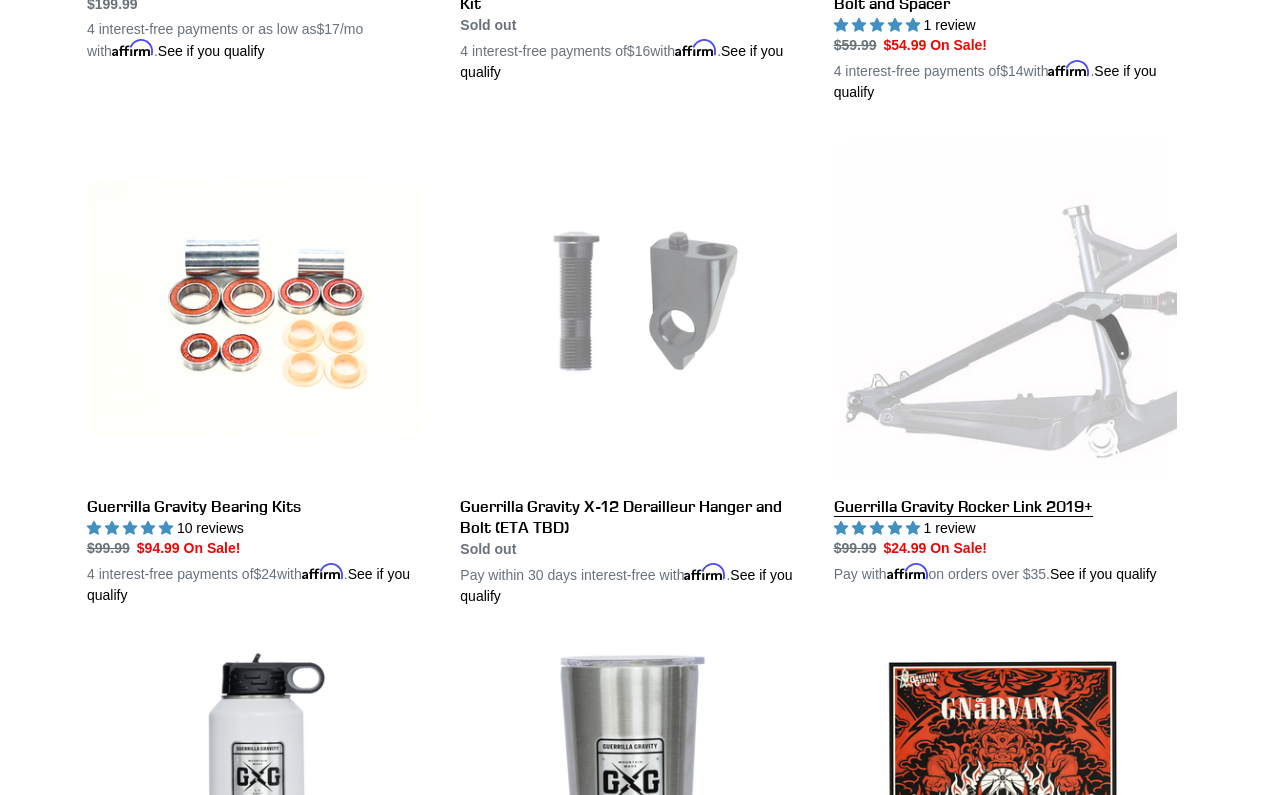 scroll, scrollTop: 1995, scrollLeft: 0, axis: vertical 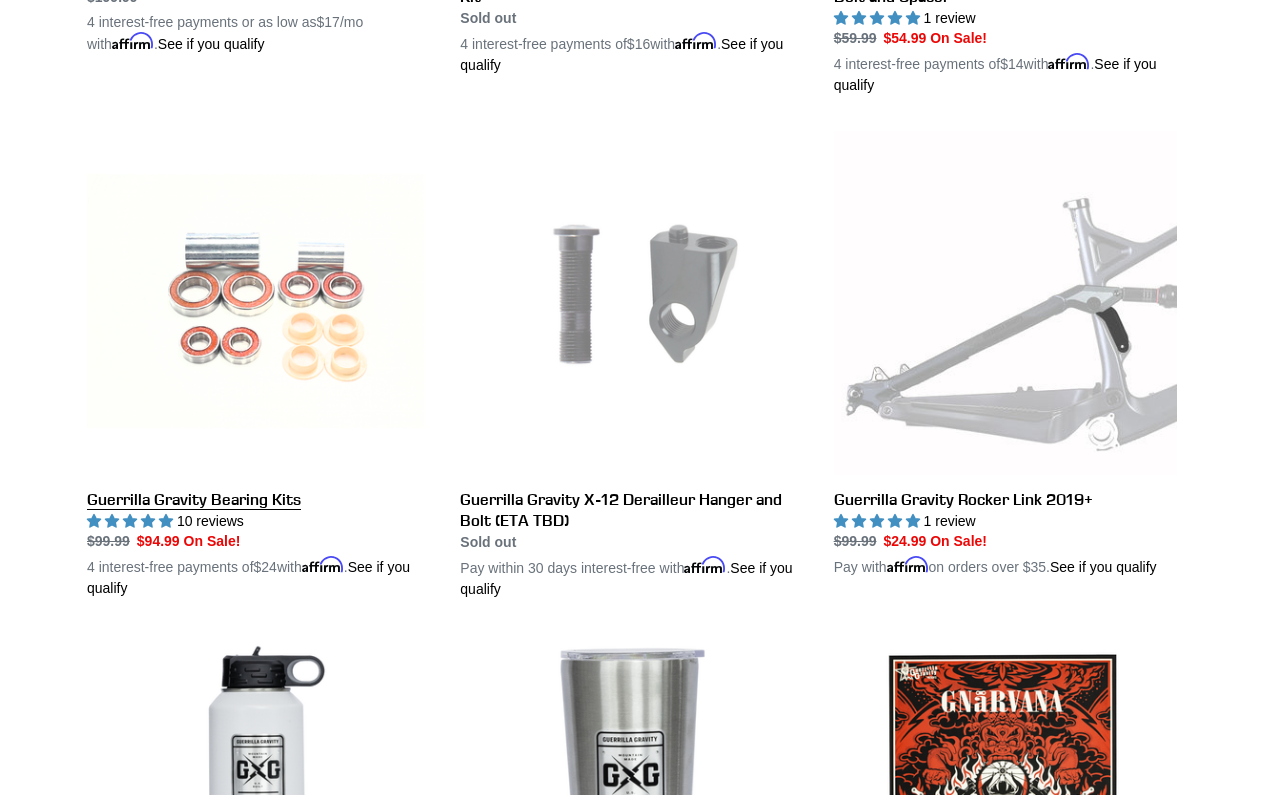 click on "Guerrilla Gravity Bearing Kits" at bounding box center [258, 365] 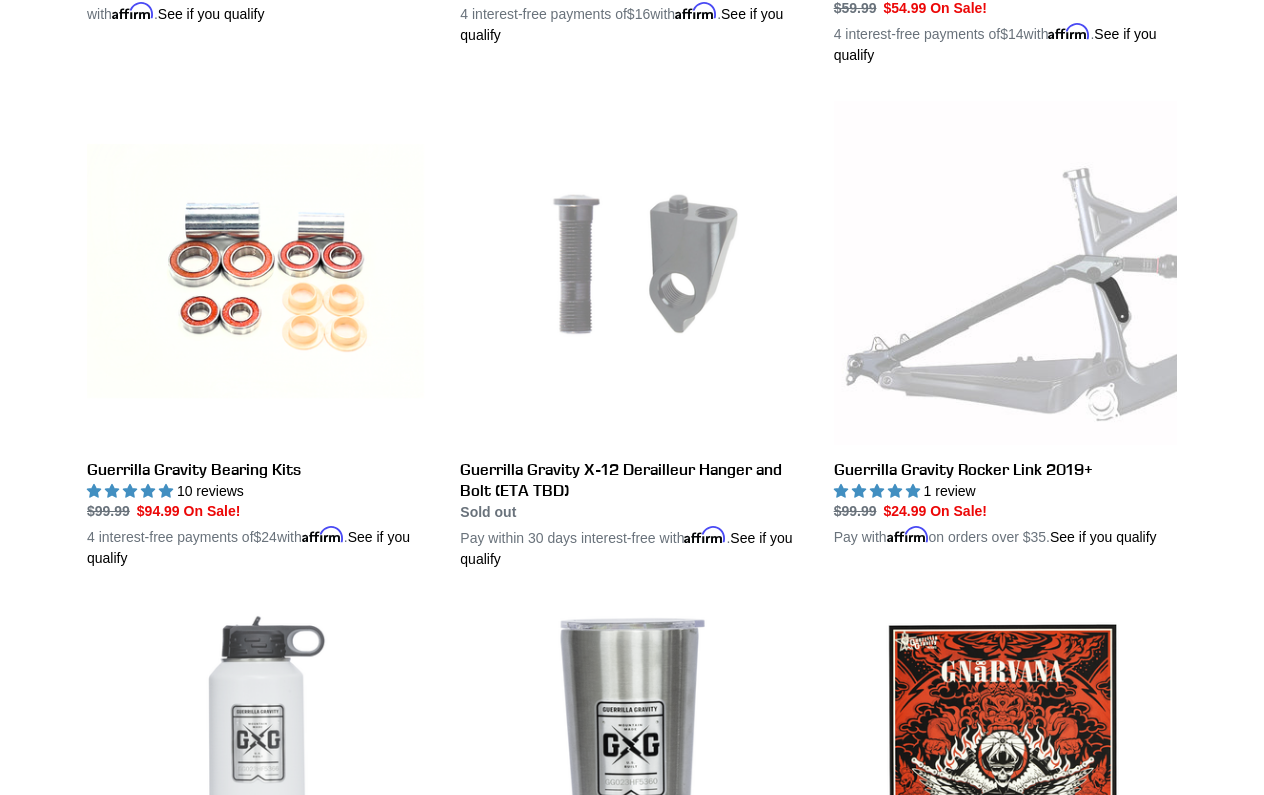 scroll, scrollTop: 2016, scrollLeft: 0, axis: vertical 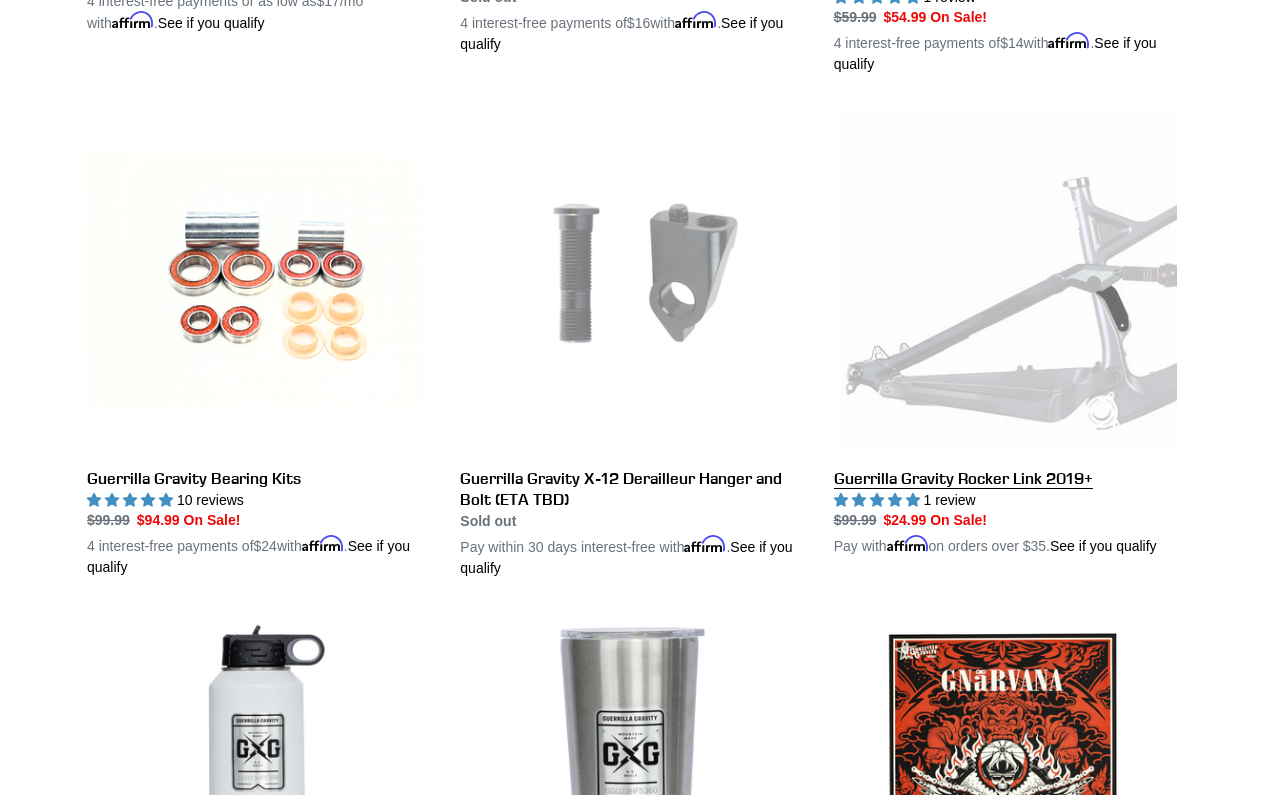 click on "Guerrilla Gravity Rocker Link 2019+" at bounding box center (1005, 333) 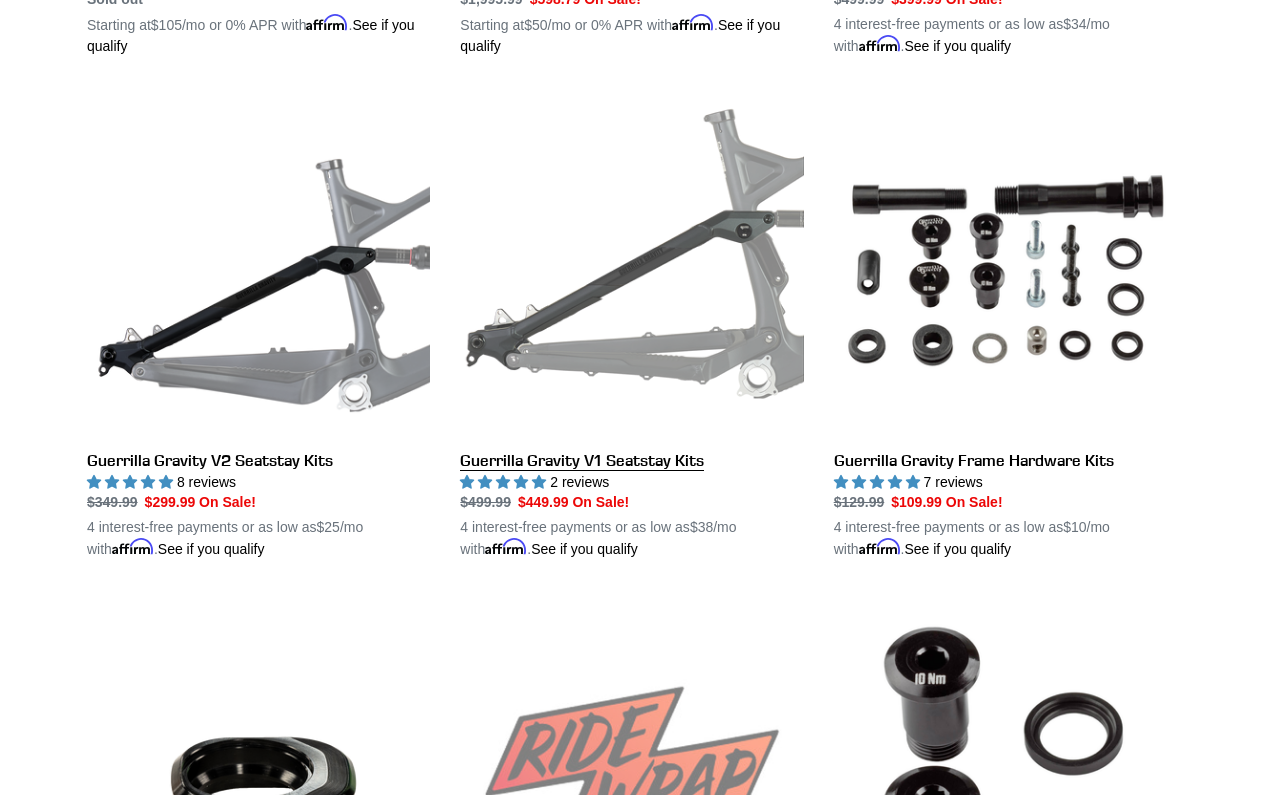scroll, scrollTop: 1001, scrollLeft: 0, axis: vertical 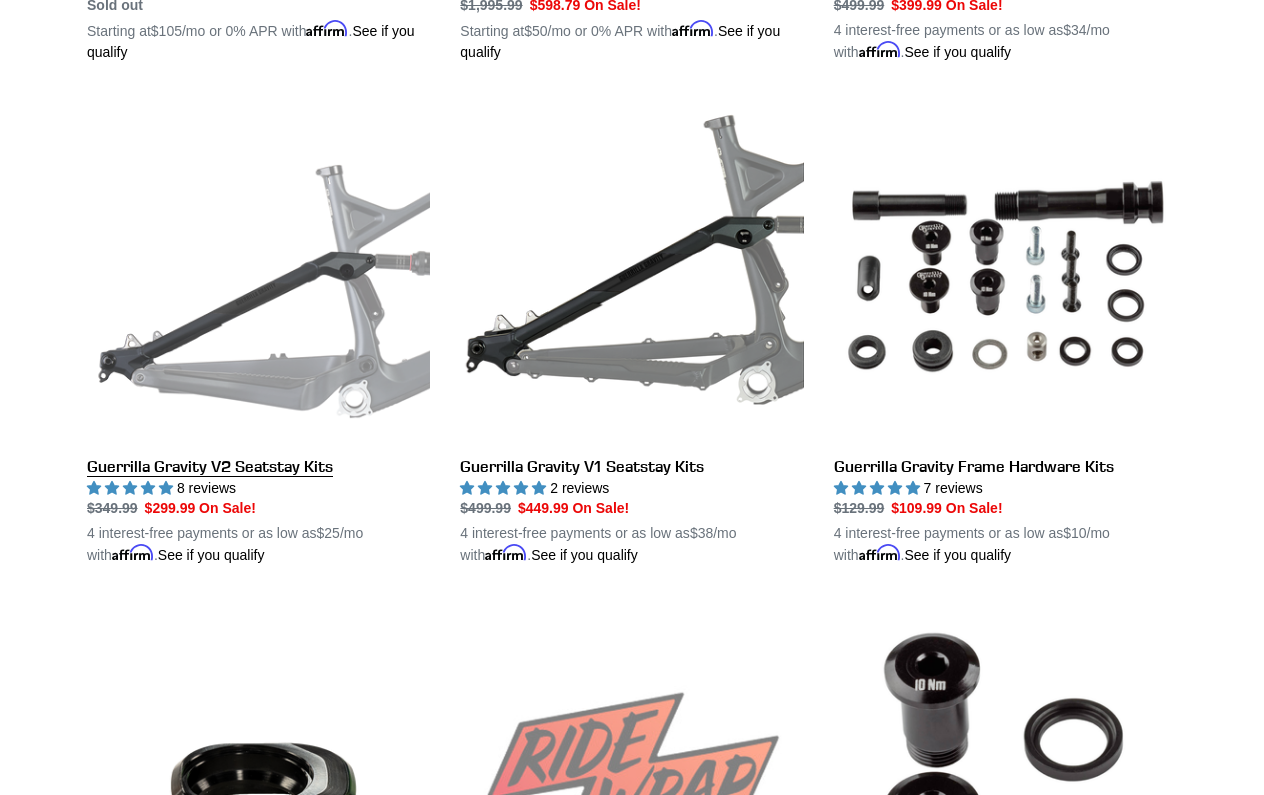 click on "Guerrilla Gravity V2 Seatstay Kits" at bounding box center (258, 332) 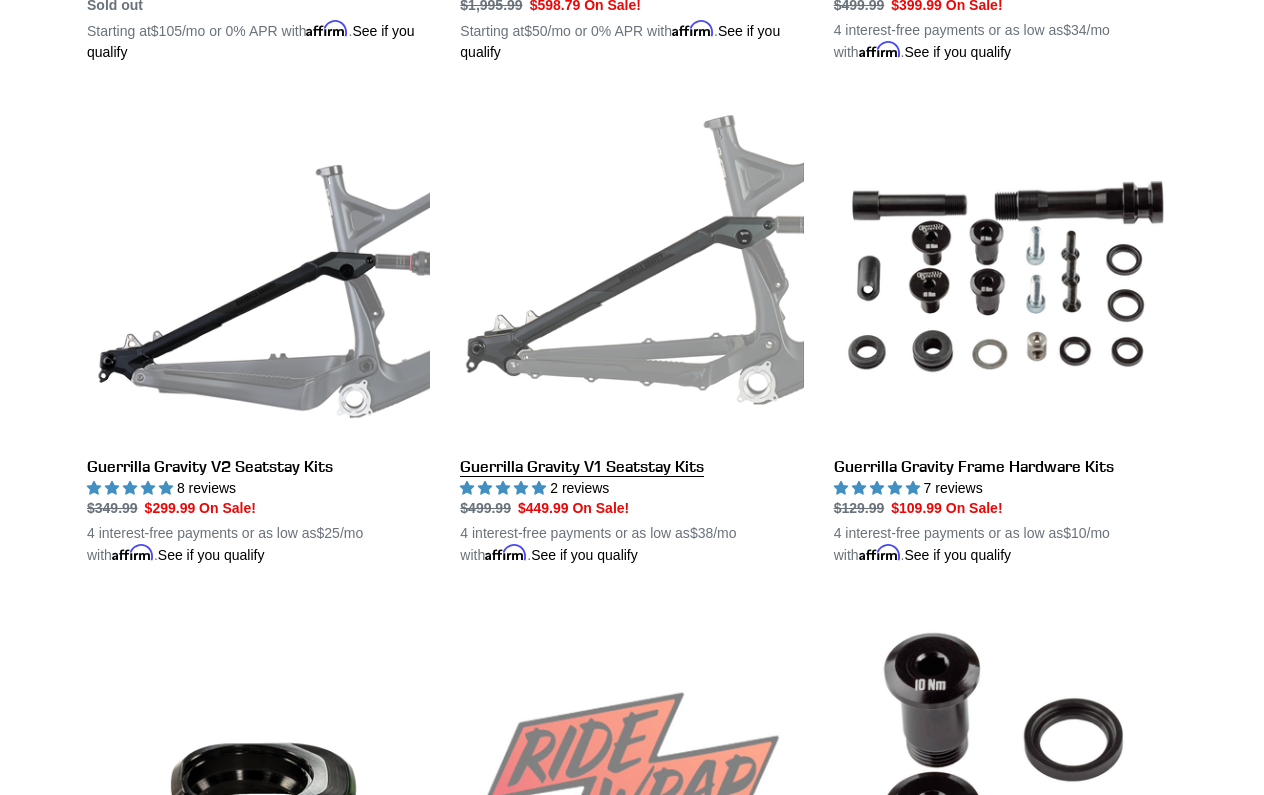 click on "Guerrilla Gravity V1 Seatstay Kits" at bounding box center (631, 332) 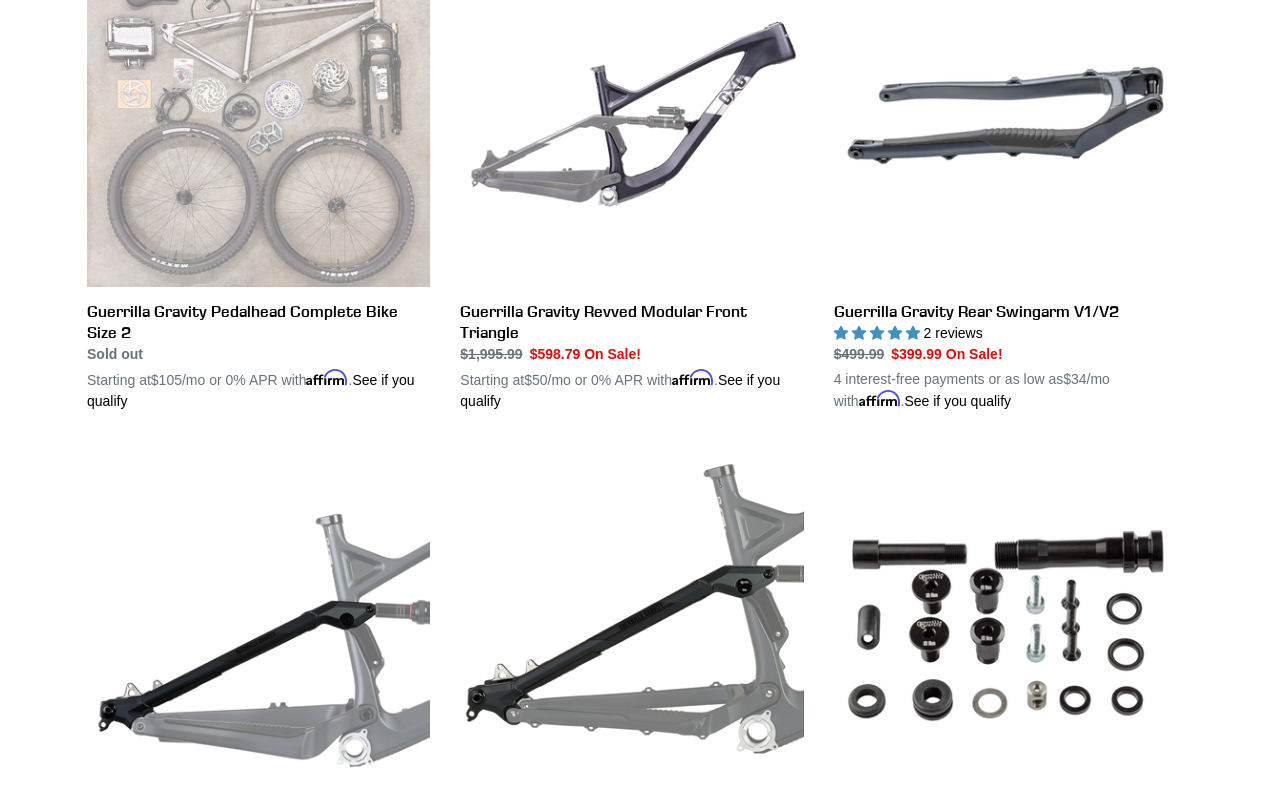 scroll, scrollTop: 649, scrollLeft: 0, axis: vertical 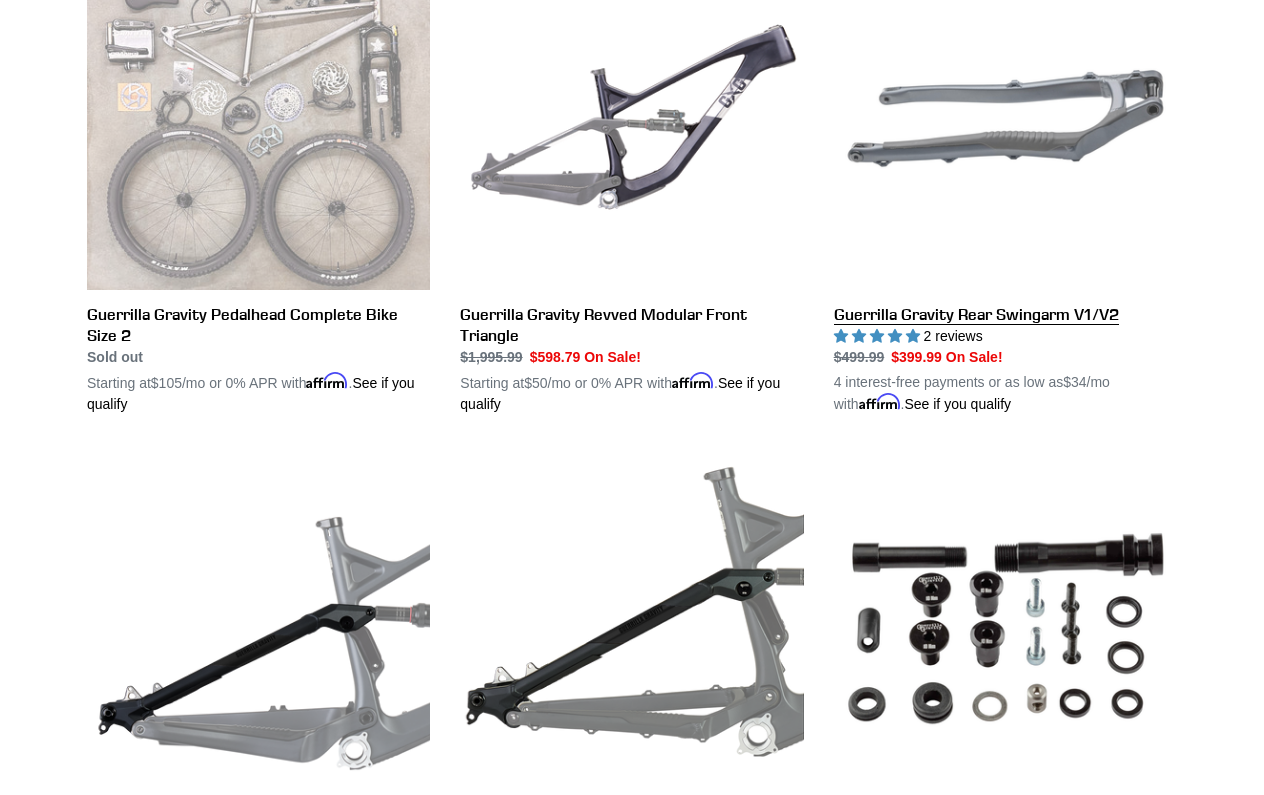 click on "Guerrilla Gravity Rear Swingarm V1/V2" at bounding box center (1005, 181) 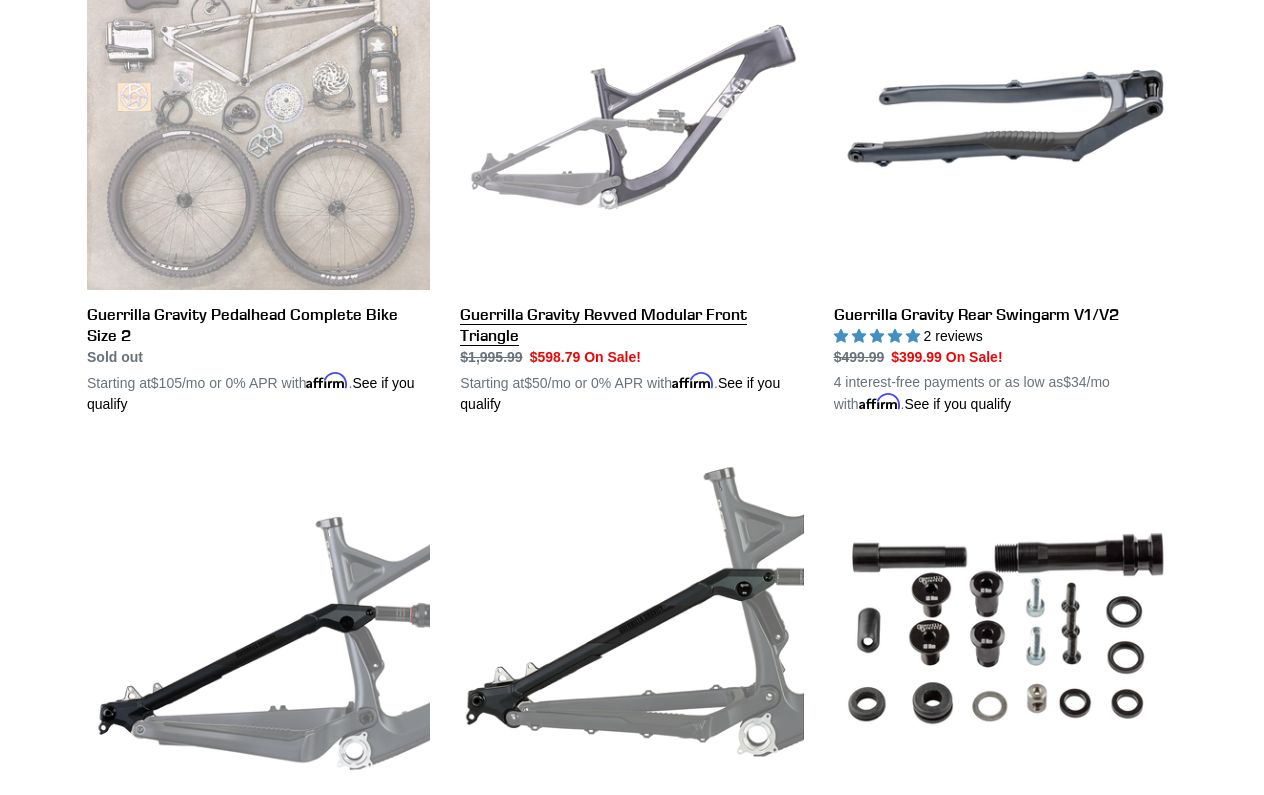 click on "Guerrilla Gravity Revved Modular Front Triangle" at bounding box center [631, 181] 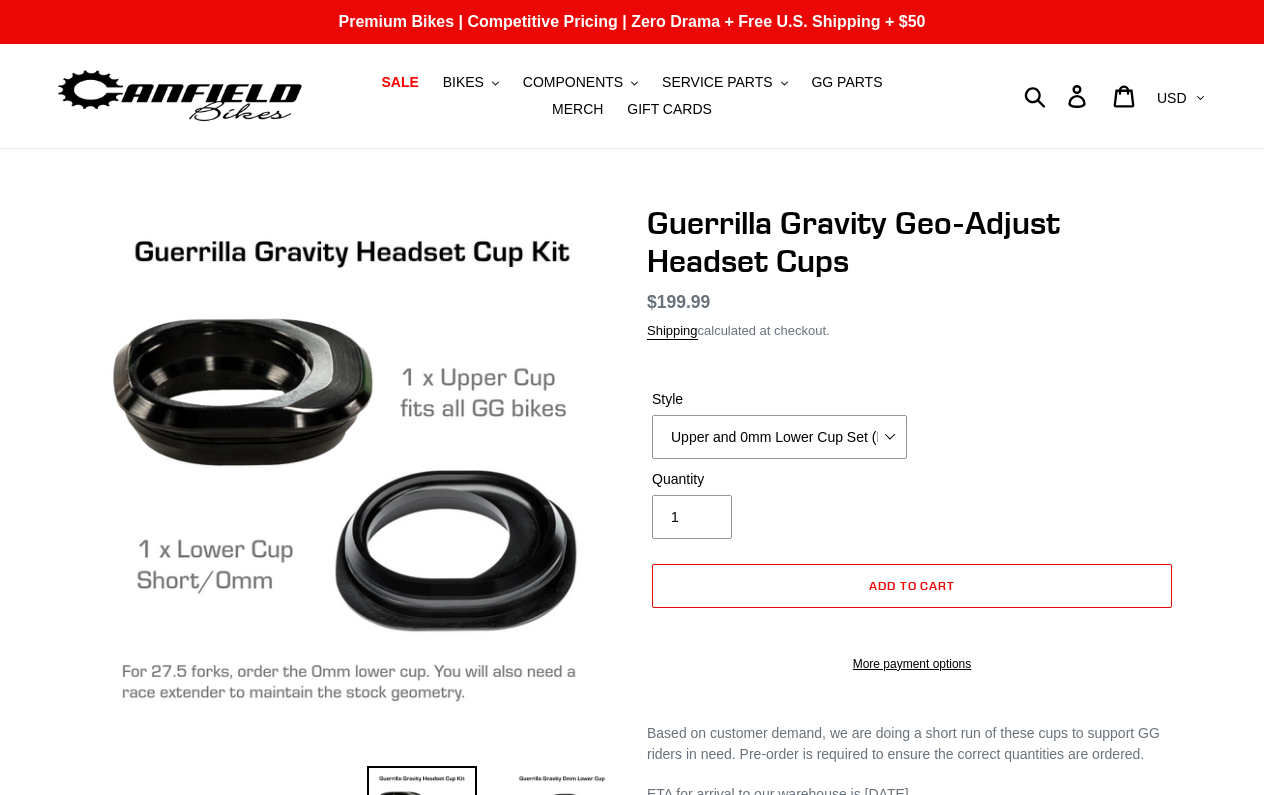 scroll, scrollTop: 0, scrollLeft: 0, axis: both 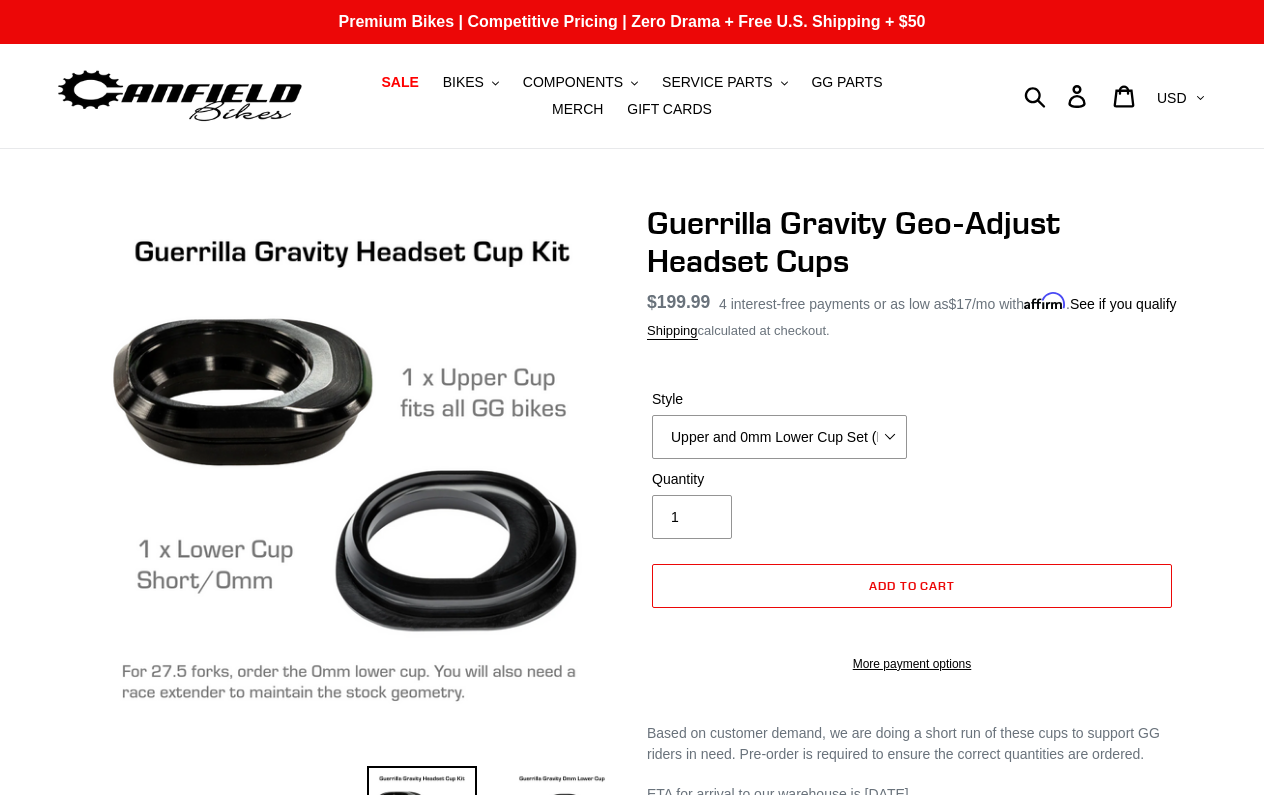 click on "Style" at bounding box center (779, 399) 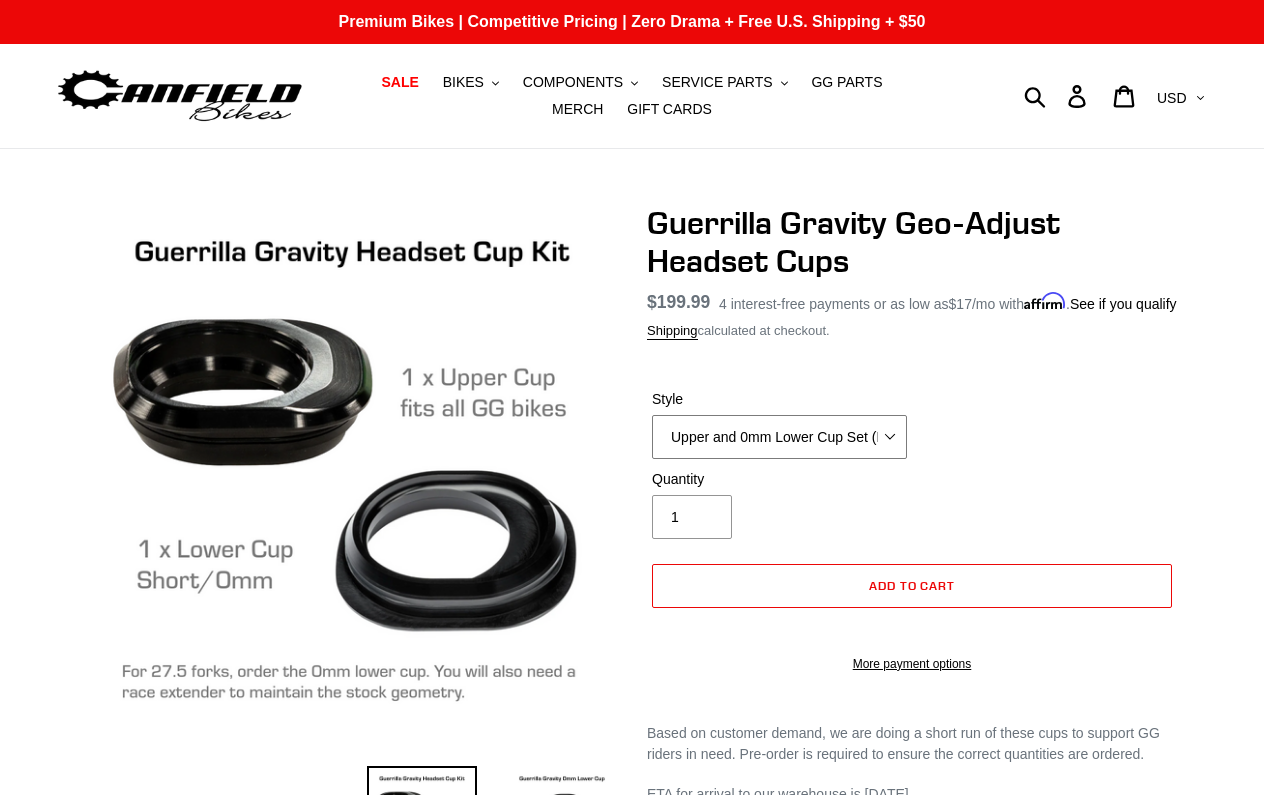 select on "15mm Lower Cup (No longer available.)" 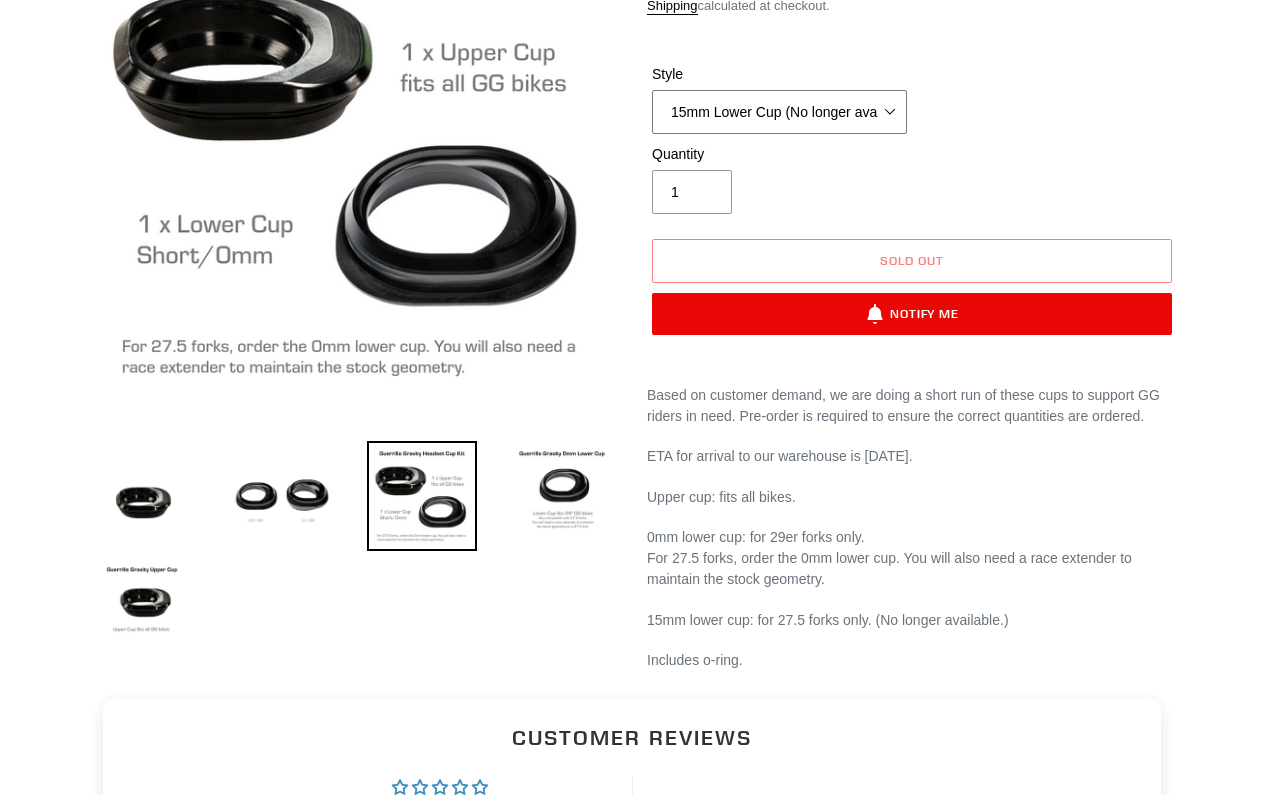 scroll, scrollTop: 326, scrollLeft: 0, axis: vertical 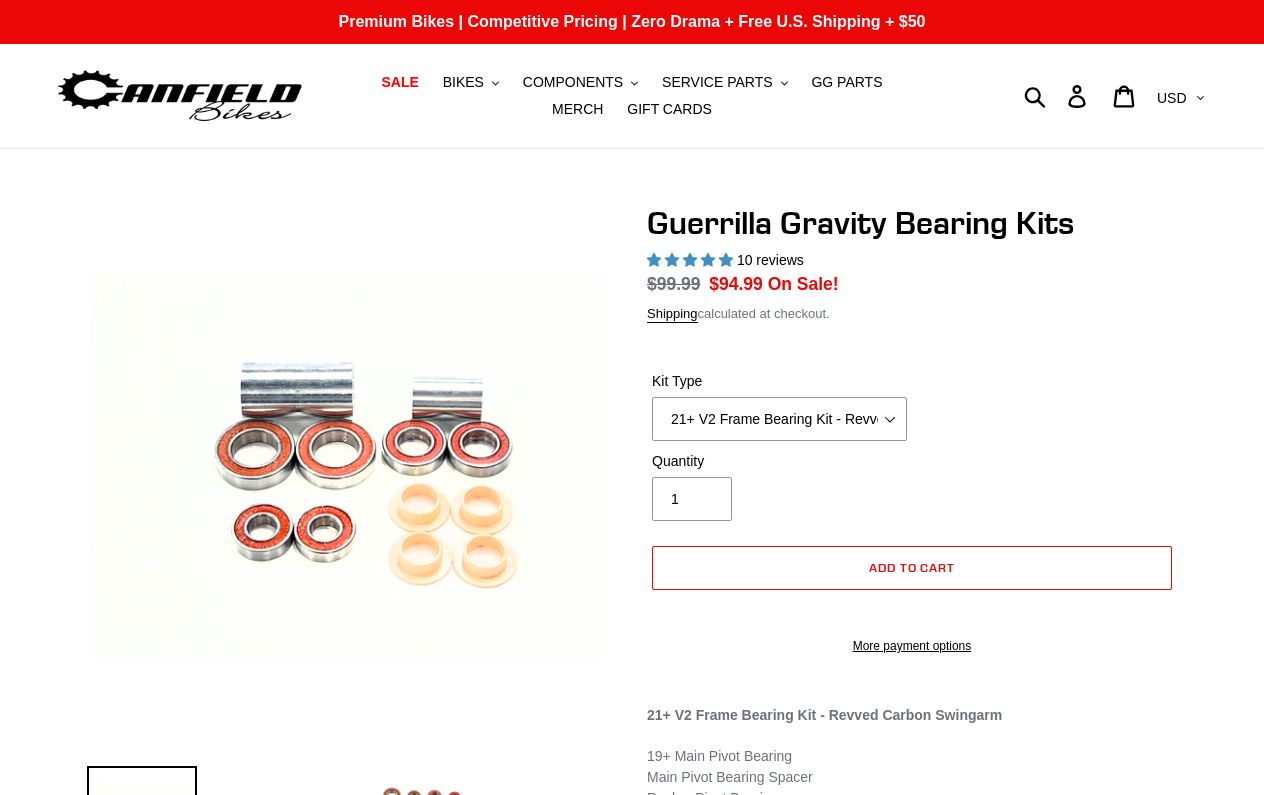 select on "highest-rating" 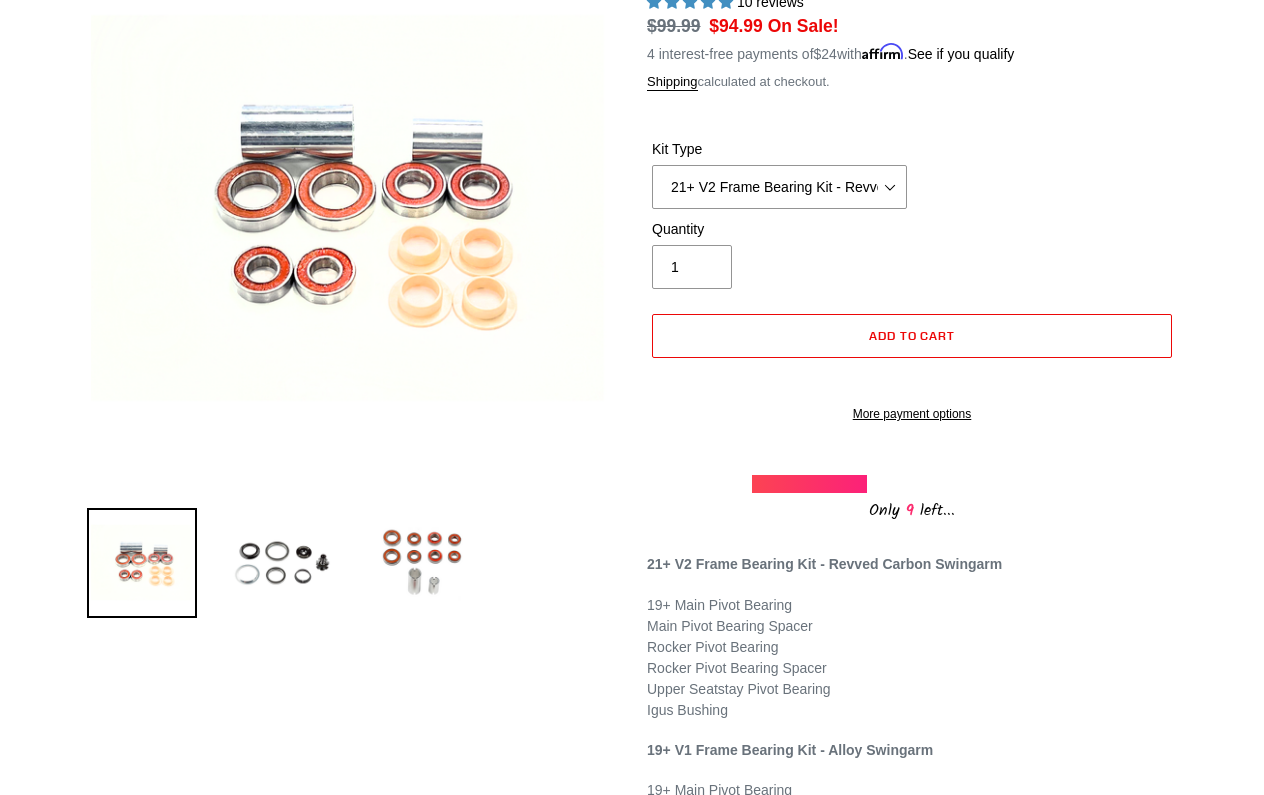 scroll, scrollTop: 260, scrollLeft: 0, axis: vertical 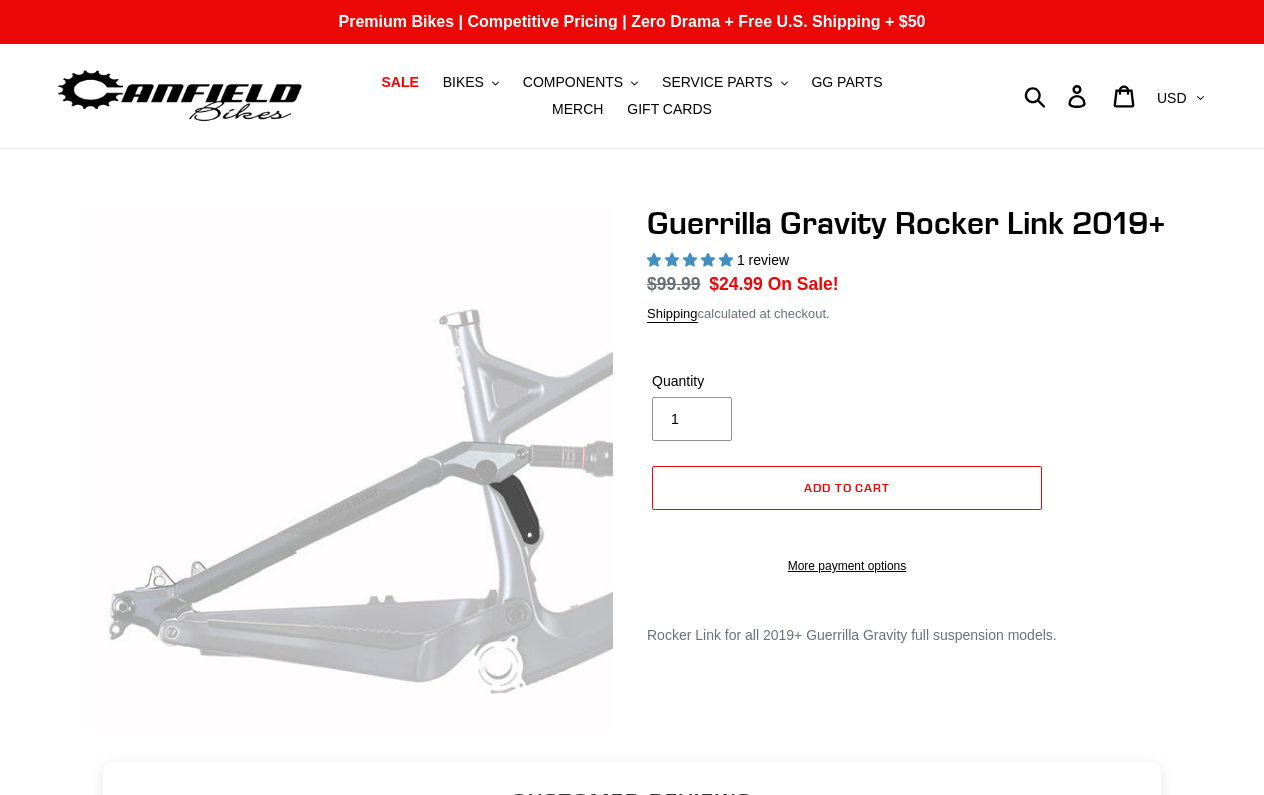 select on "highest-rating" 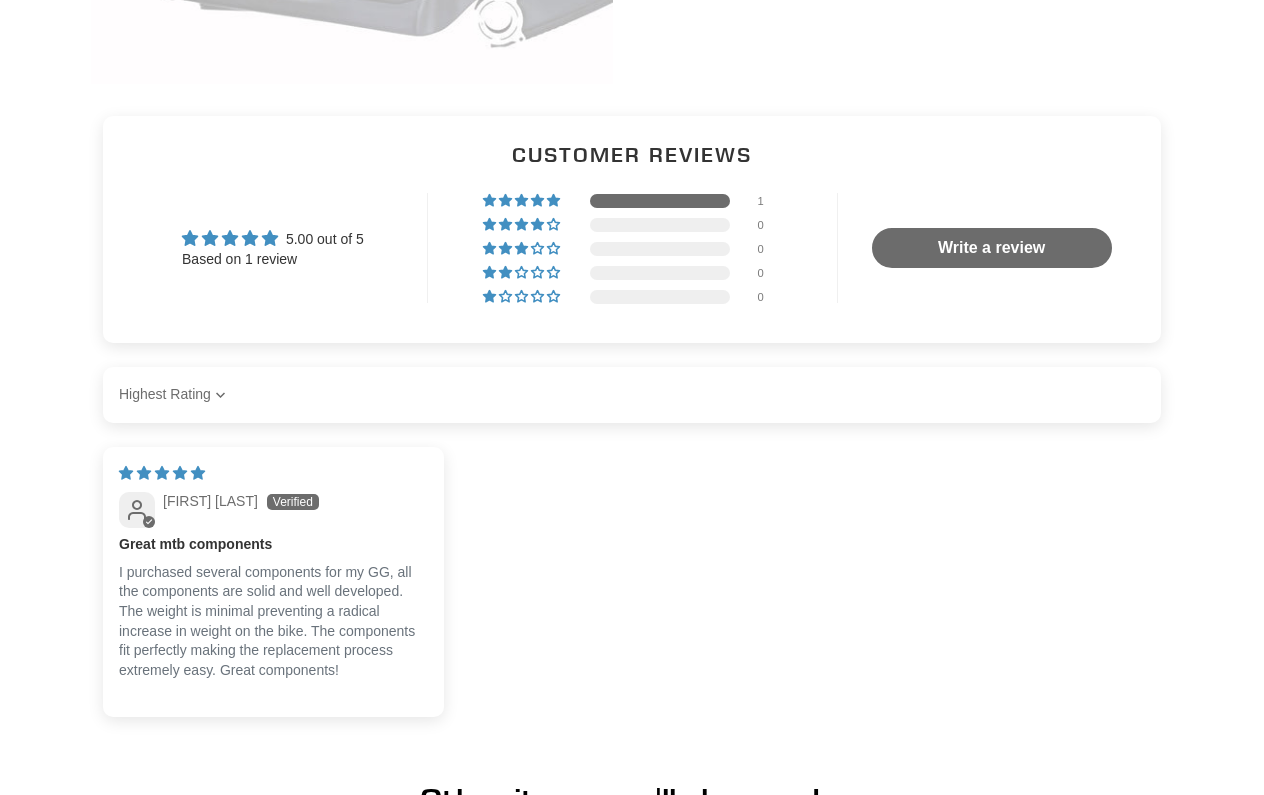 scroll, scrollTop: 659, scrollLeft: 0, axis: vertical 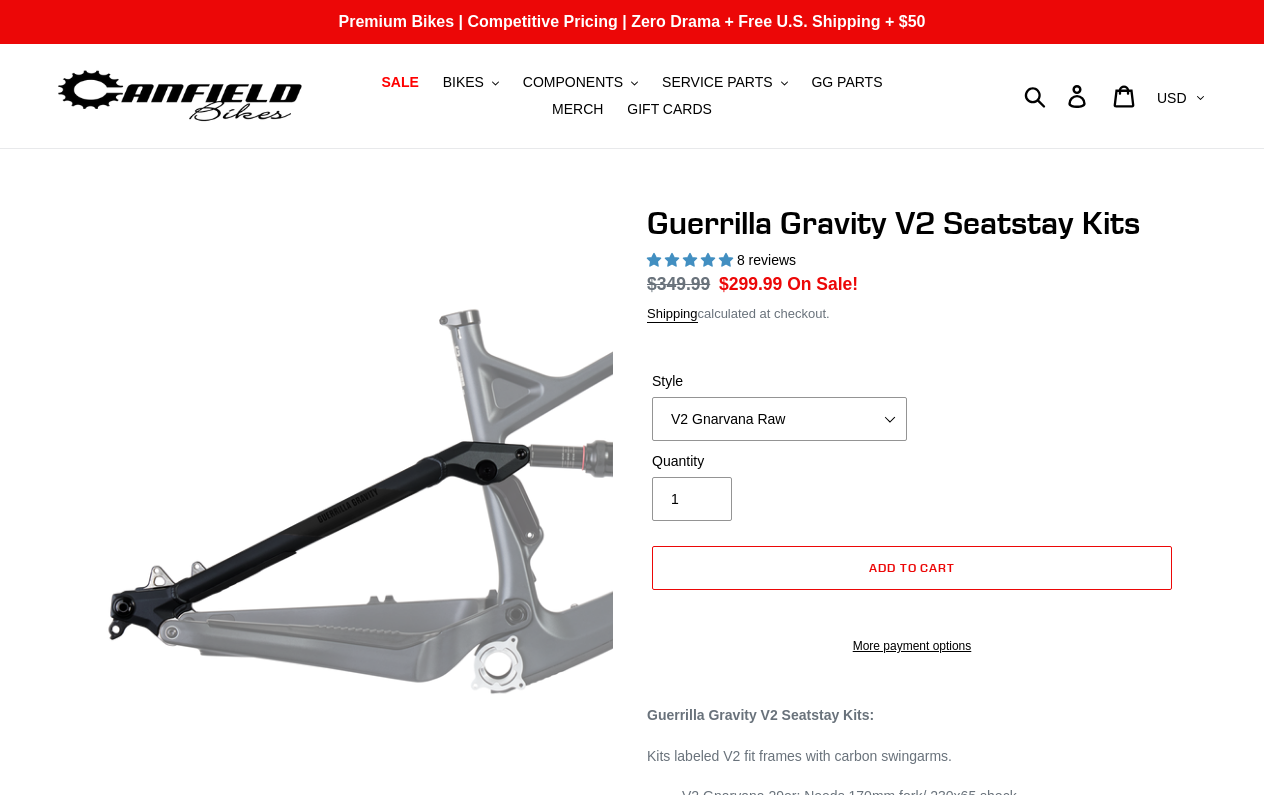 select on "highest-rating" 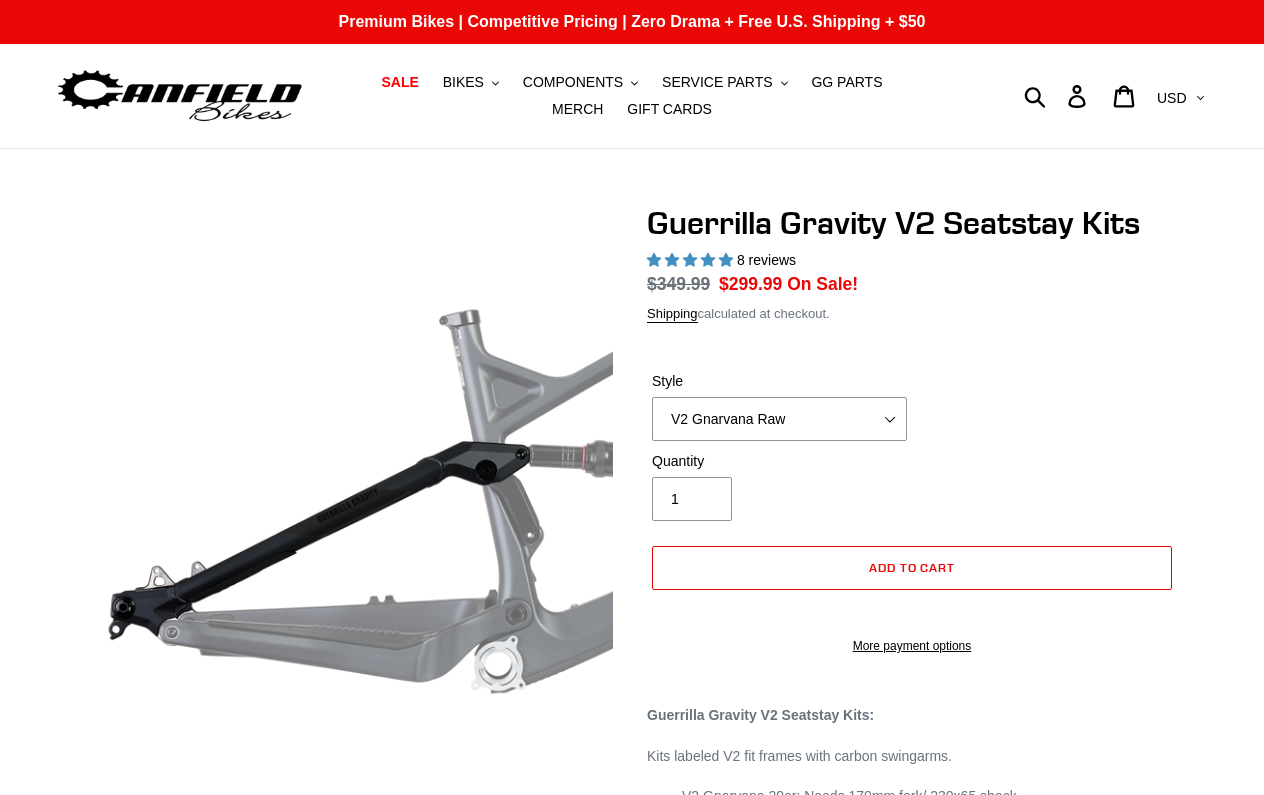 scroll, scrollTop: 0, scrollLeft: 0, axis: both 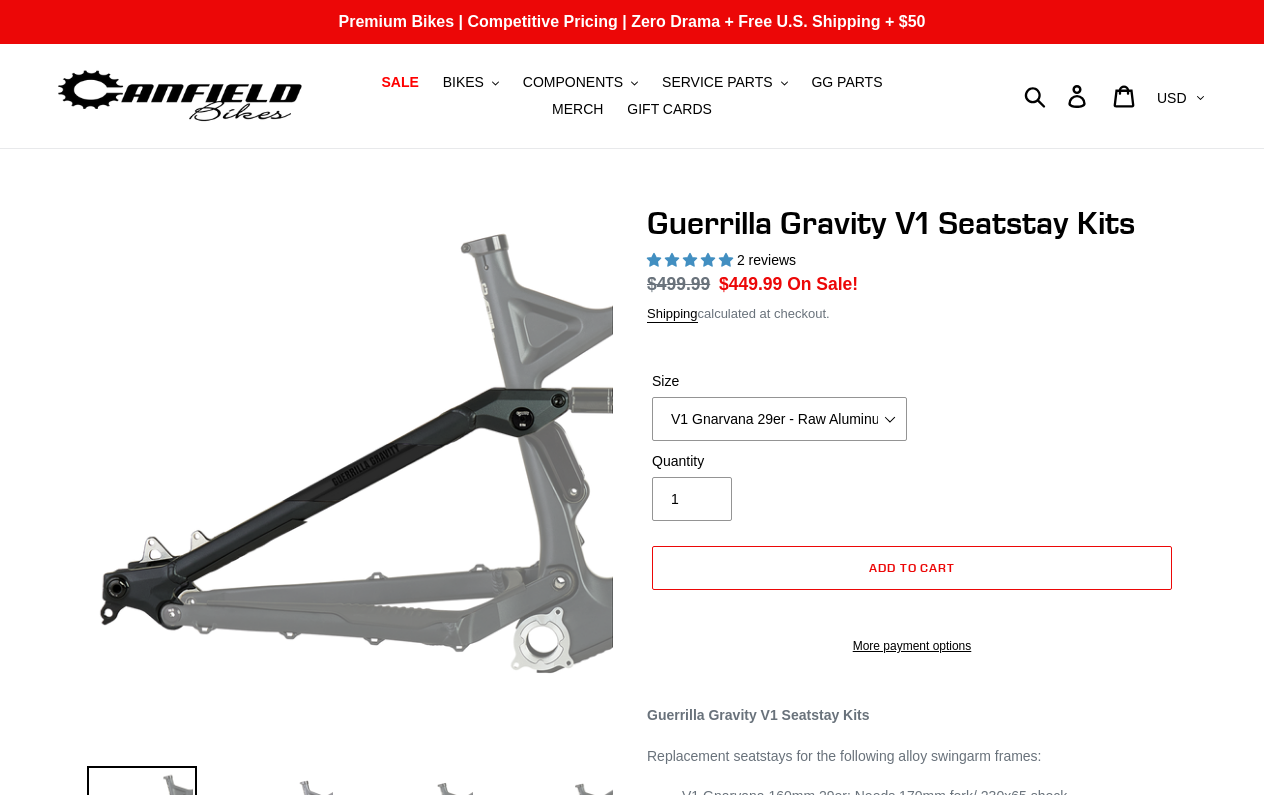 select on "highest-rating" 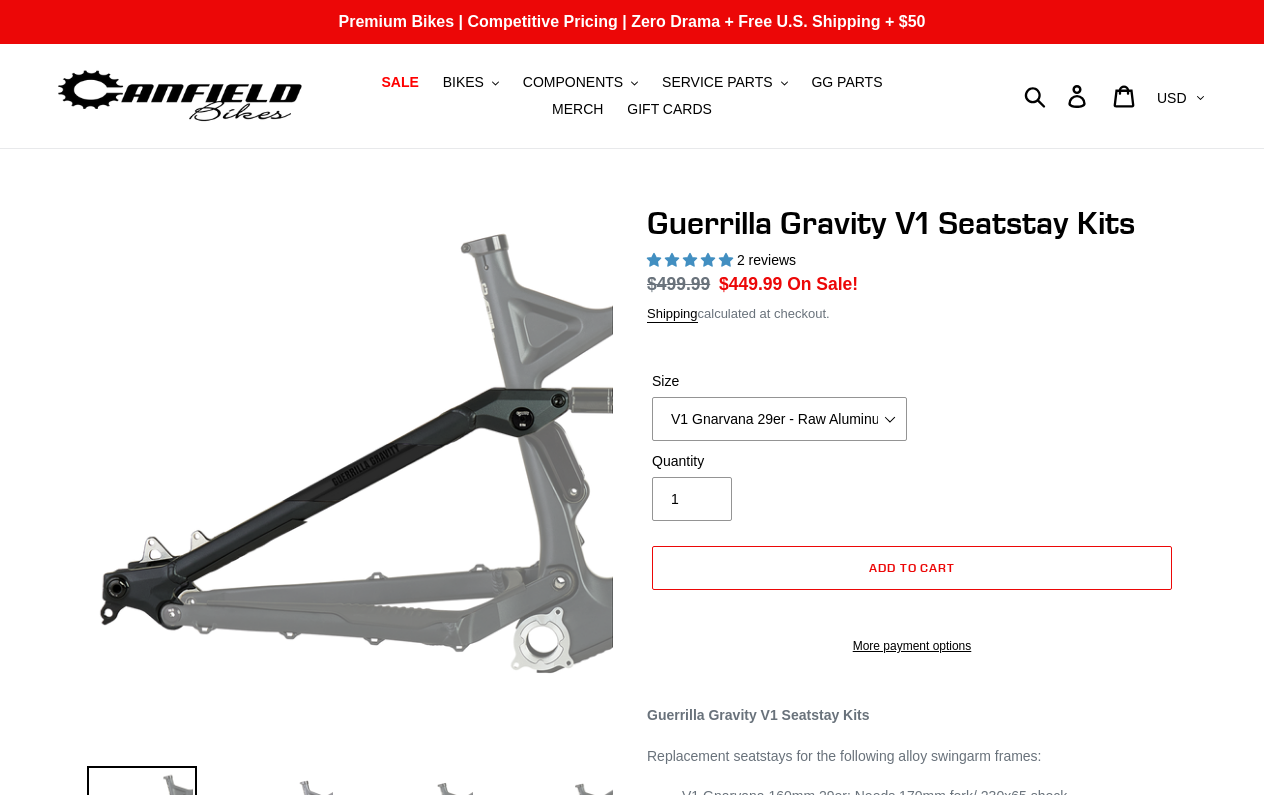scroll, scrollTop: 0, scrollLeft: 0, axis: both 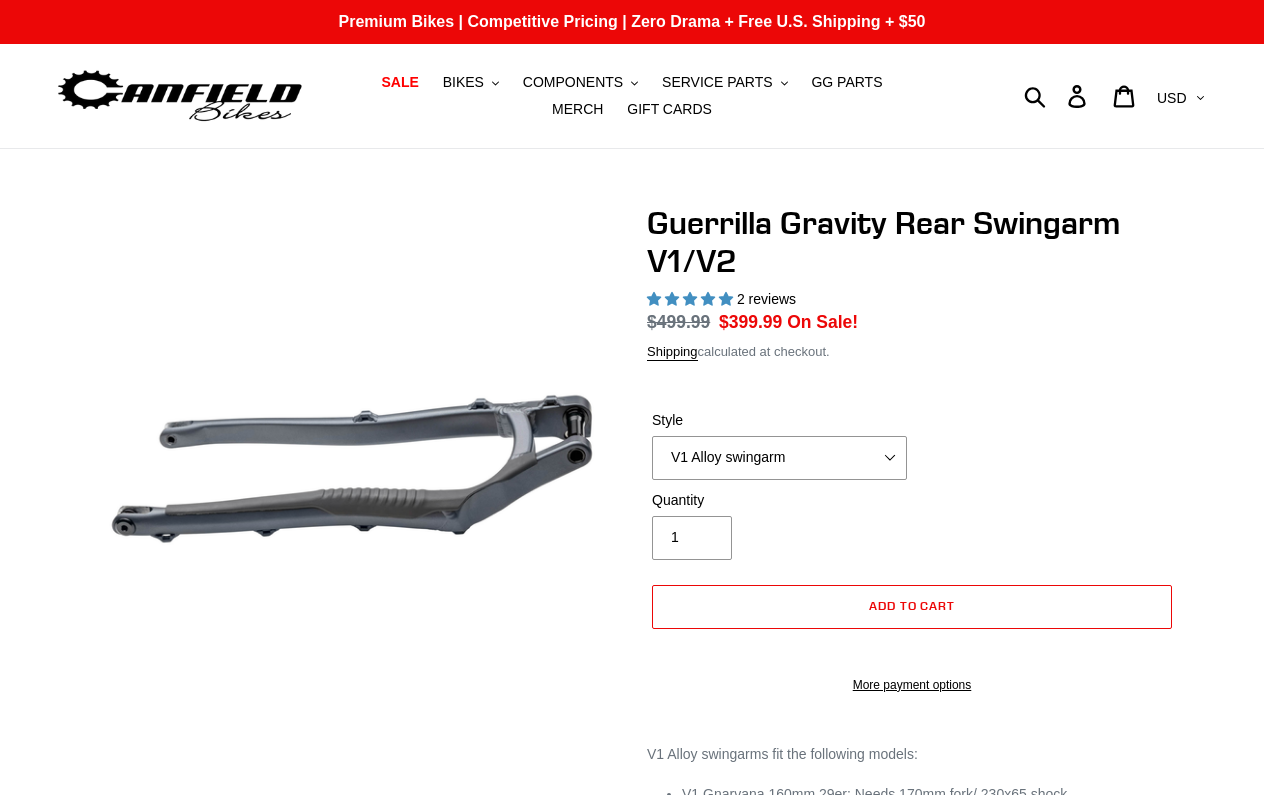 select on "highest-rating" 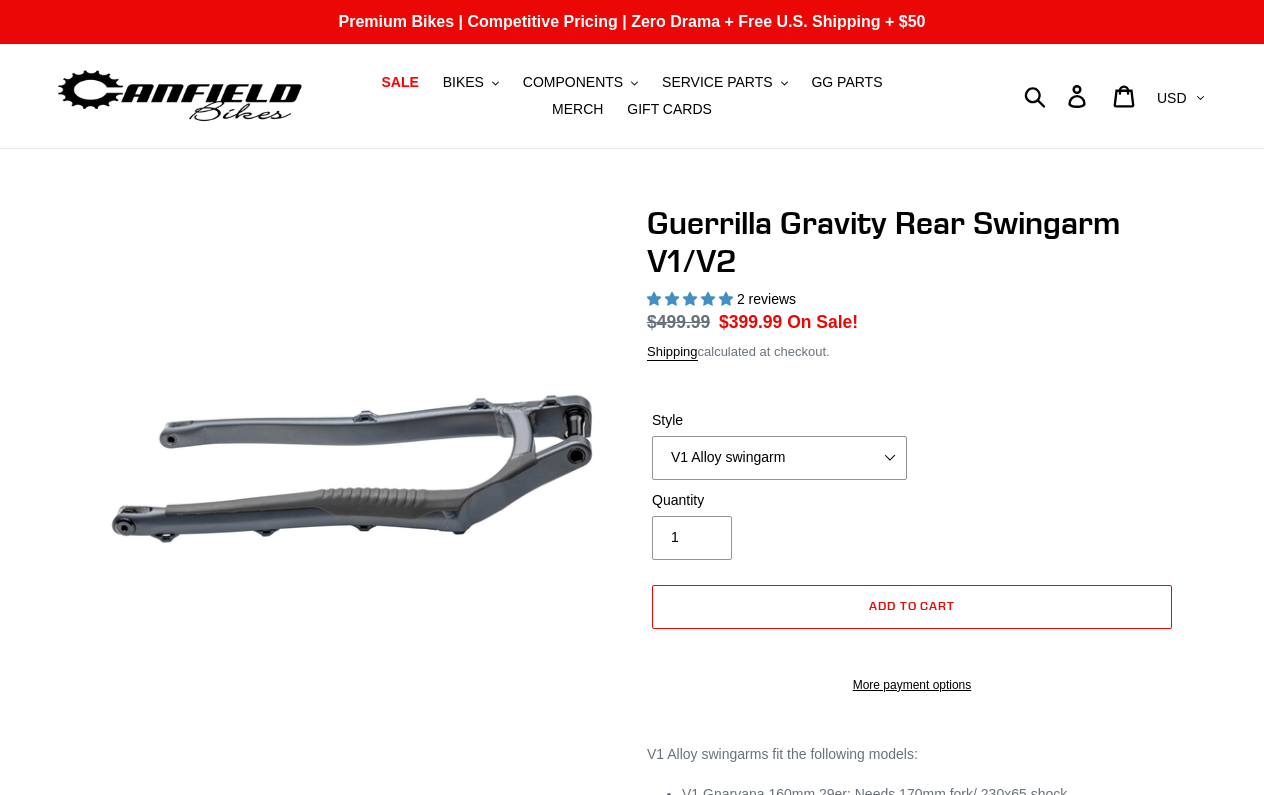 scroll, scrollTop: 0, scrollLeft: 0, axis: both 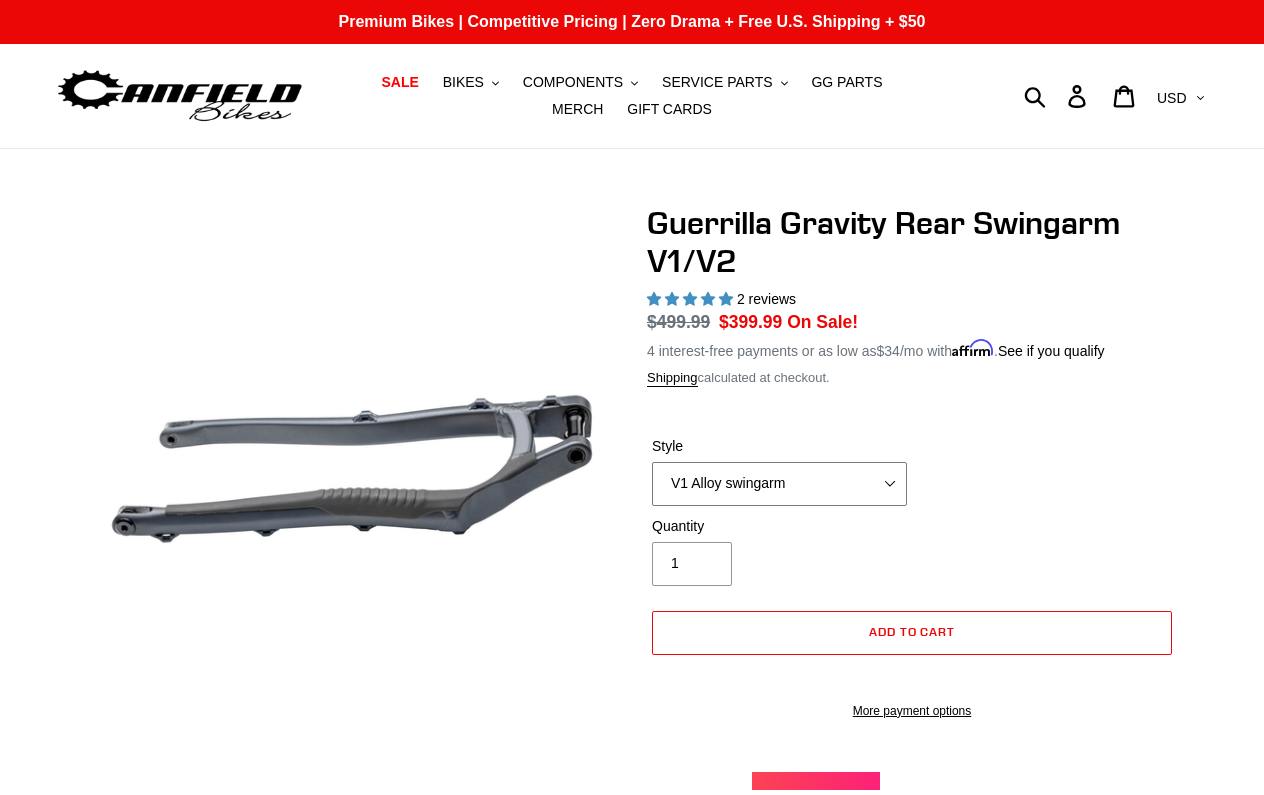 select on "V2 Revved Carbon swingarm" 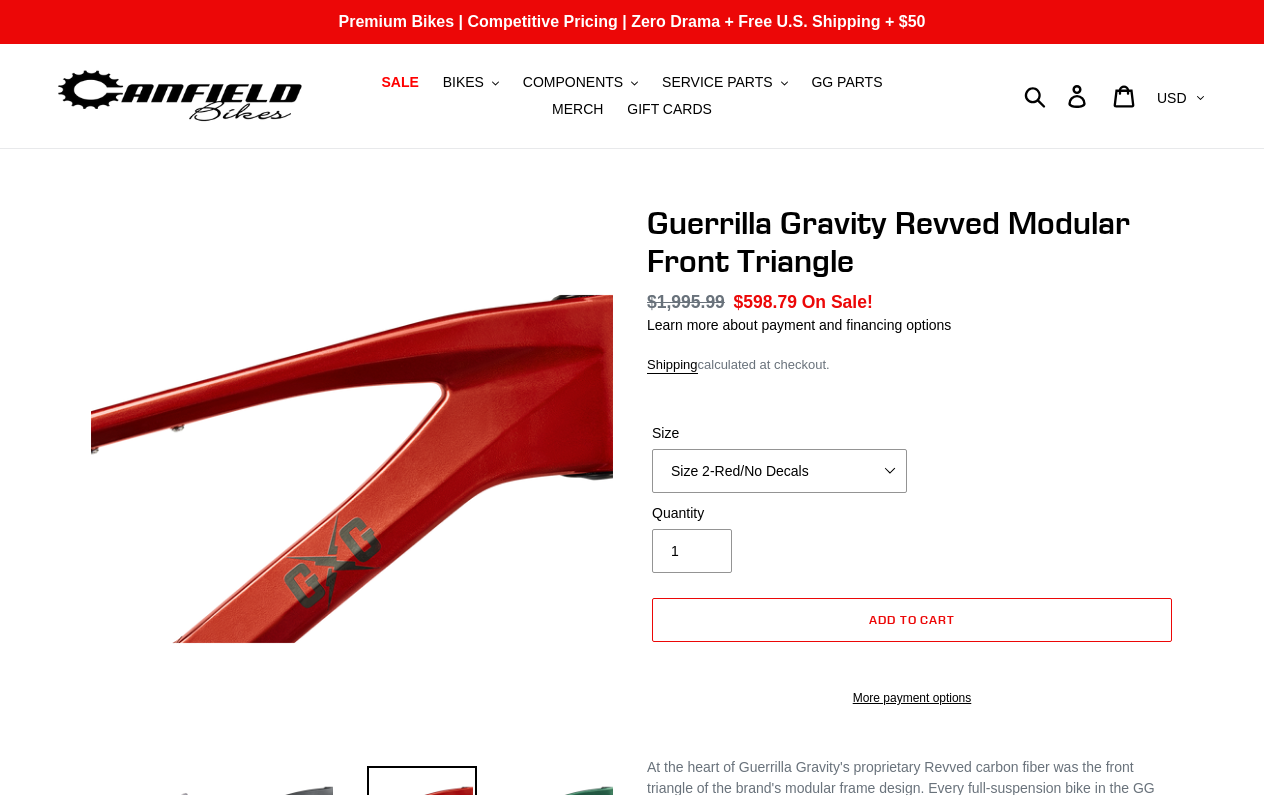 scroll, scrollTop: 0, scrollLeft: 0, axis: both 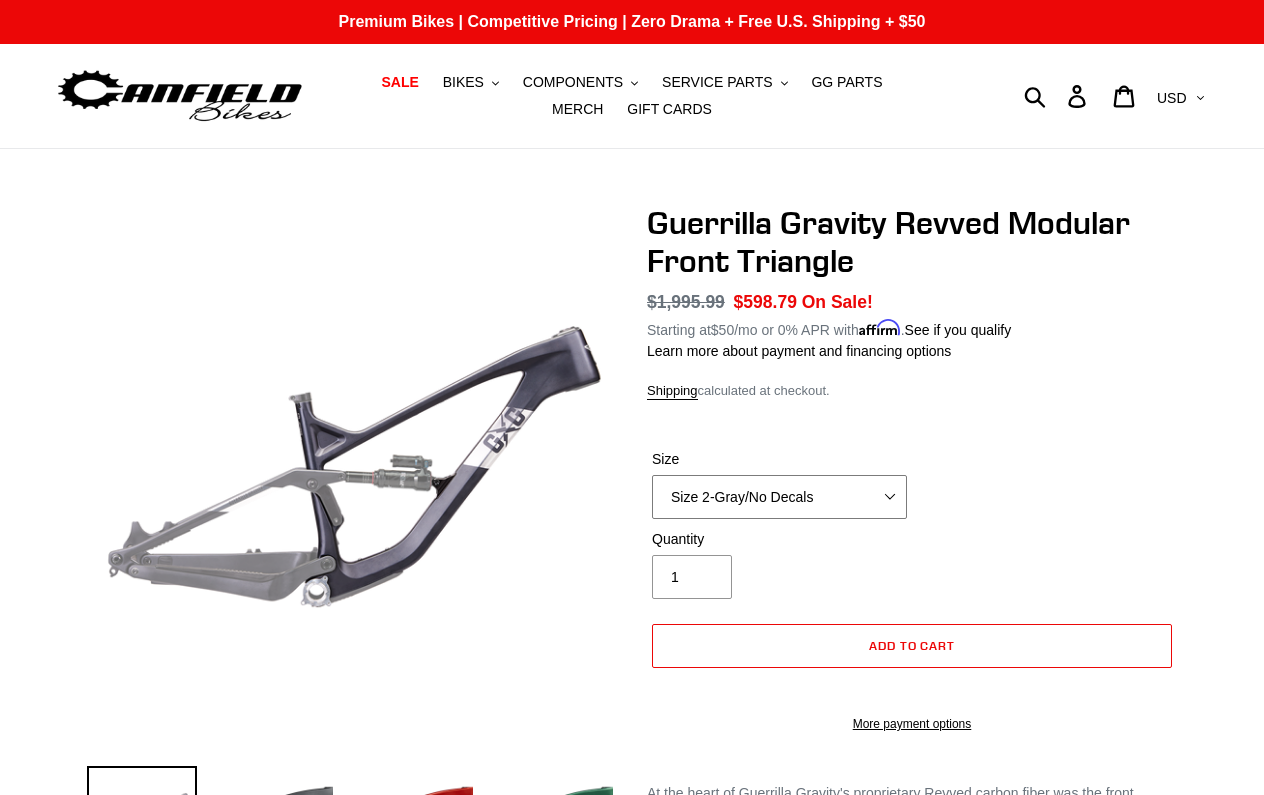 select on "Size 2-Red/No Decals" 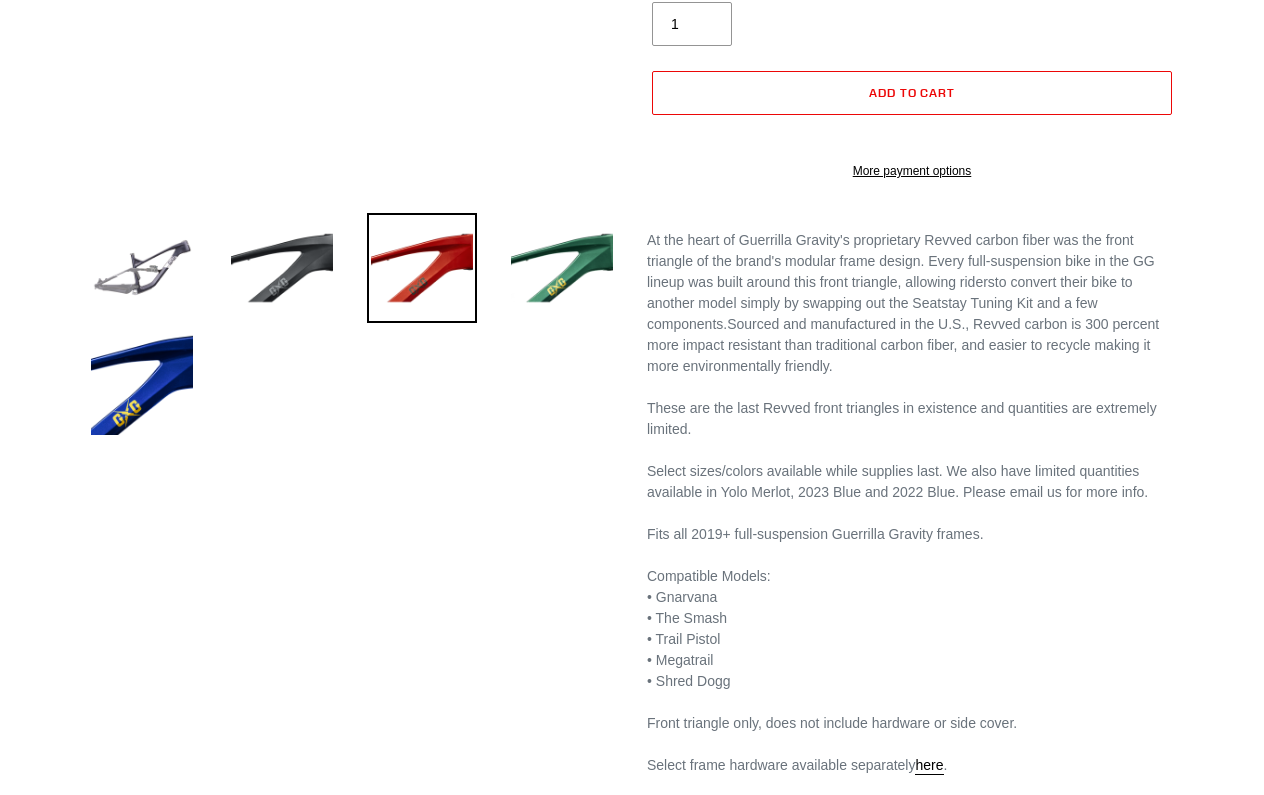 scroll, scrollTop: 568, scrollLeft: 0, axis: vertical 